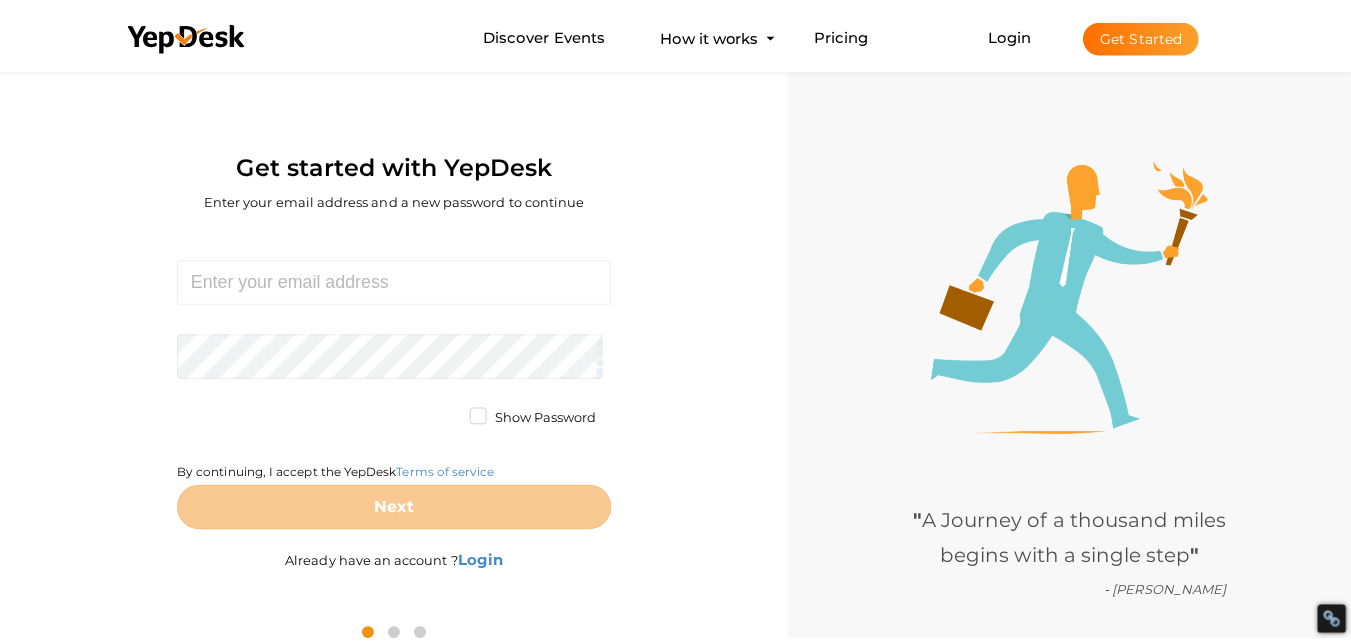 scroll, scrollTop: 0, scrollLeft: 0, axis: both 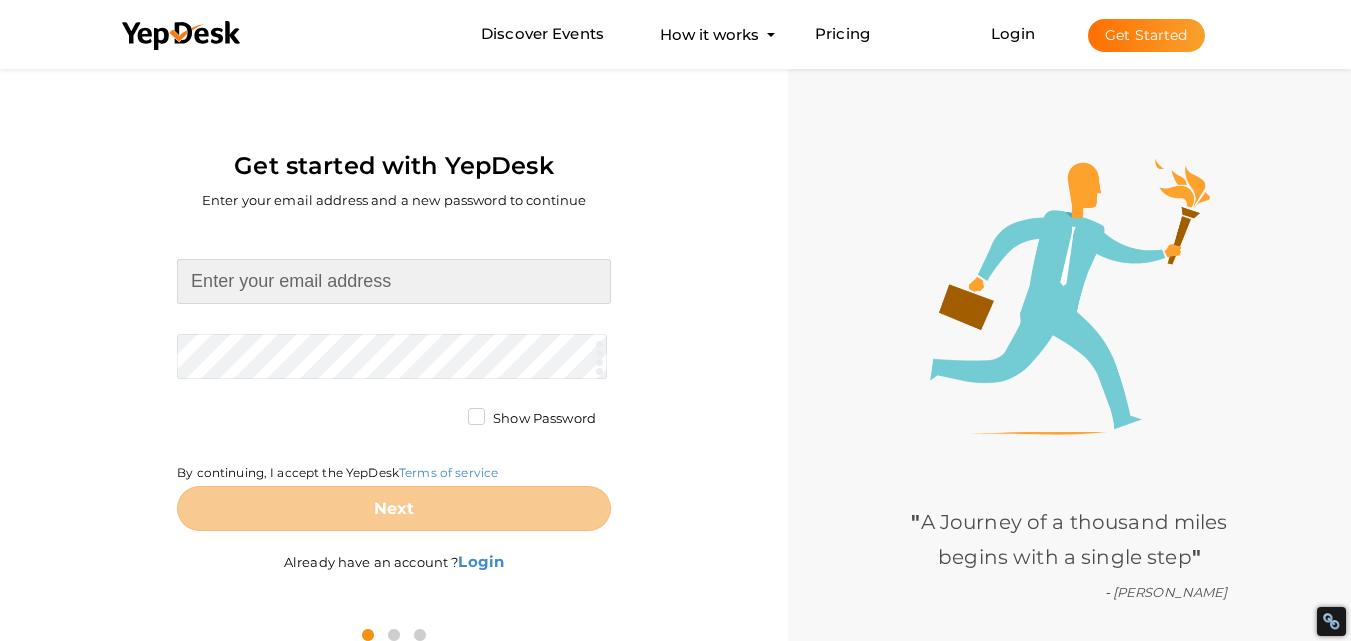 click at bounding box center (394, 281) 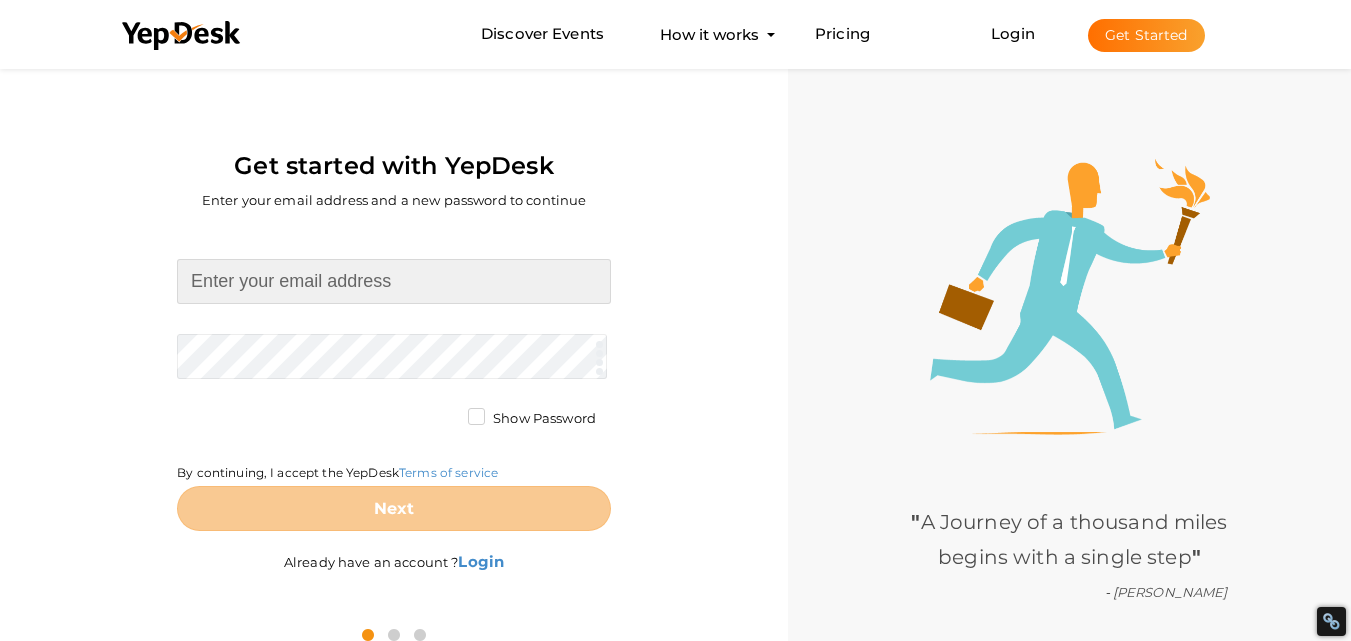 type on "eleanorjohnson153@gmail.com" 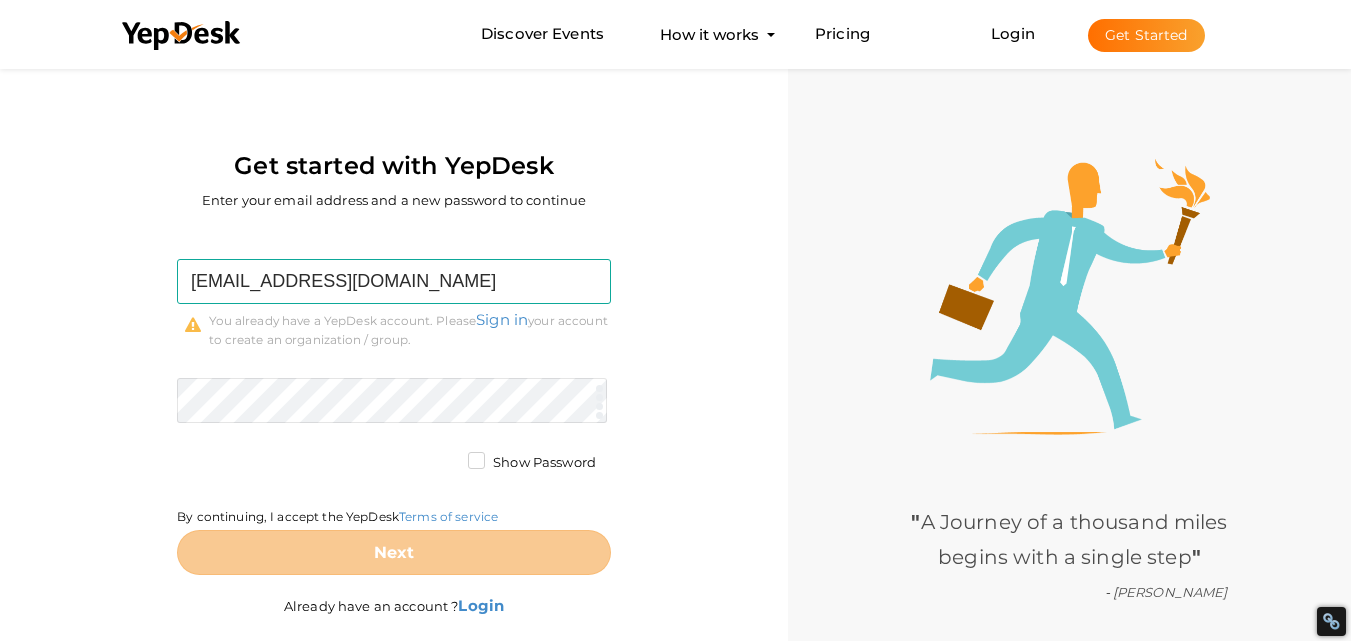 click on "eleanorjohnson153@gmail.com   Required.
Invalid
email.   Checking
You already have a YepDesk
account. Please  Sign in  your account to create
an organization / group.
Required.
Passwords must be between 4 and 20 characters.
Show Password
By continuing, I accept the YepDesk  Terms of
service
Next" at bounding box center [394, 417] 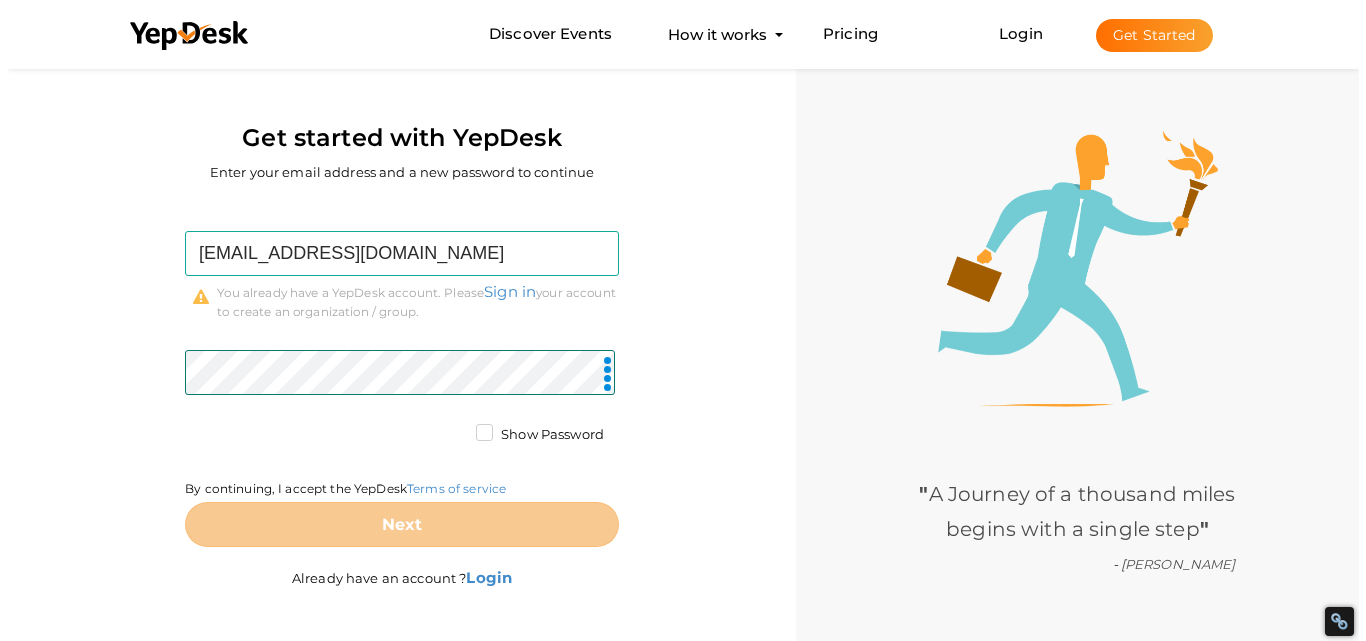 scroll, scrollTop: 31, scrollLeft: 0, axis: vertical 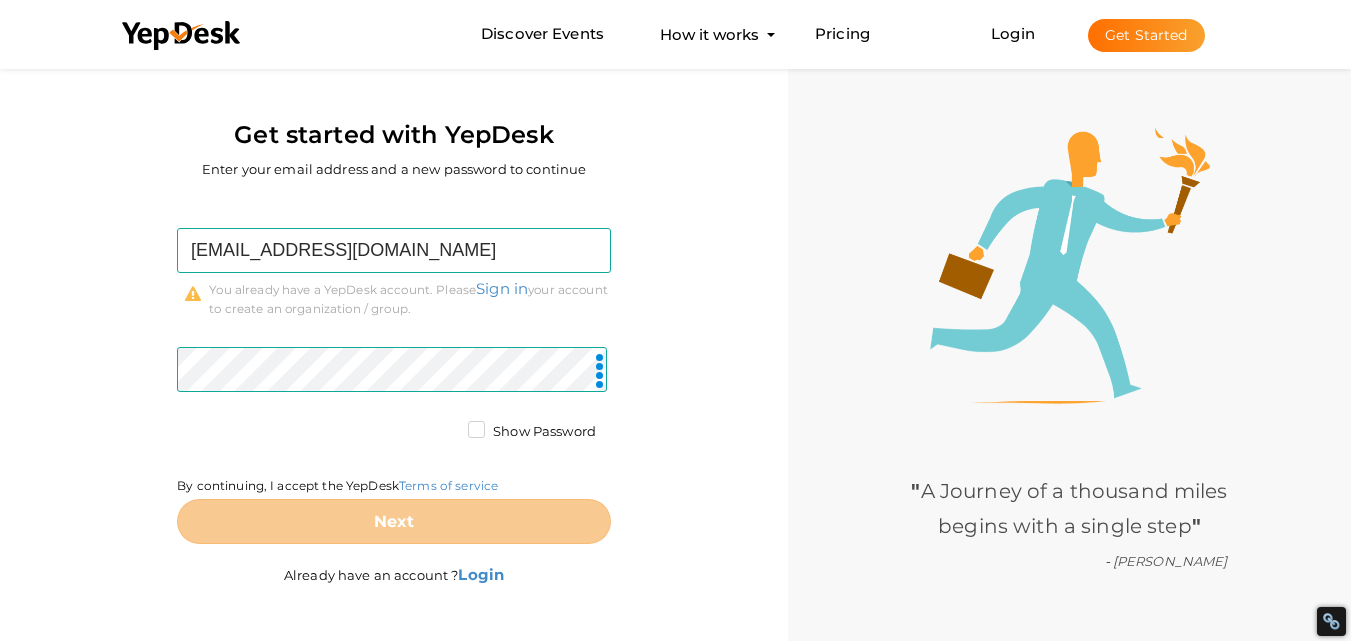 click on "eleanorjohnson153@gmail.com   Required.
Invalid
email.   Checking
You already have a YepDesk
account. Please  Sign in  your account to create
an organization / group.
Required.
Passwords must be between 4 and 20 characters.
Show Password
By continuing, I accept the YepDesk  Terms of
service
Next
Already
have an account ?  Login" at bounding box center [394, 409] 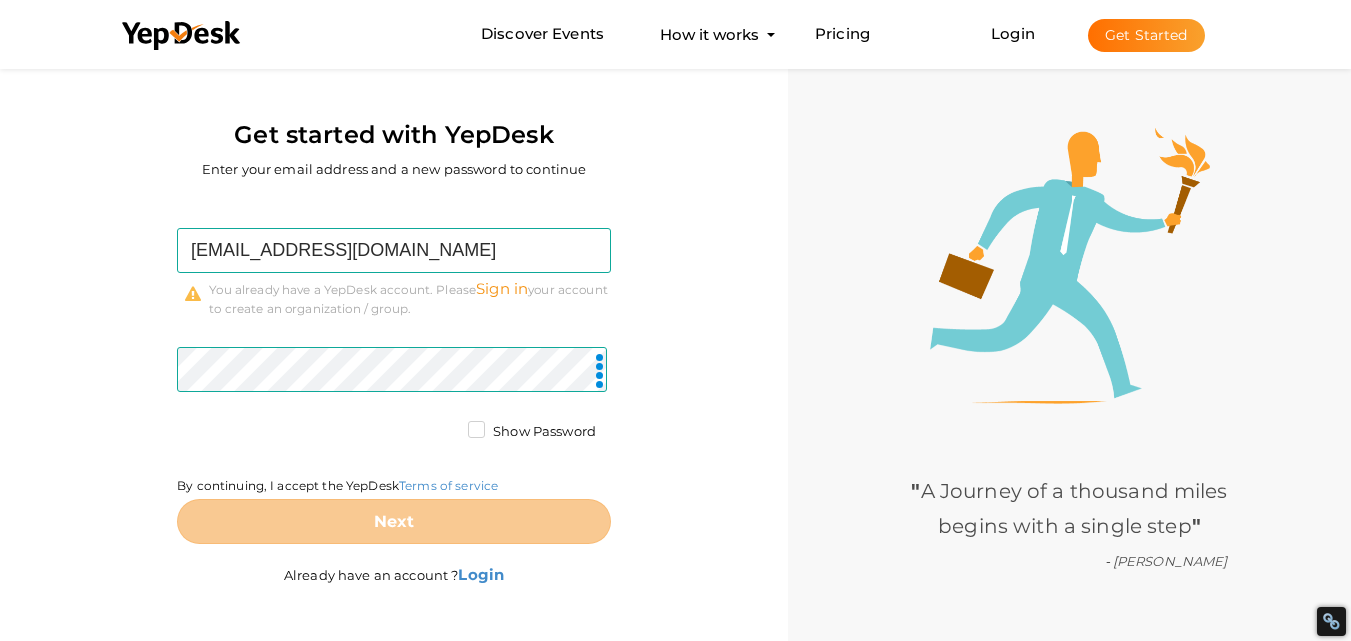 click on "Sign in" at bounding box center (502, 288) 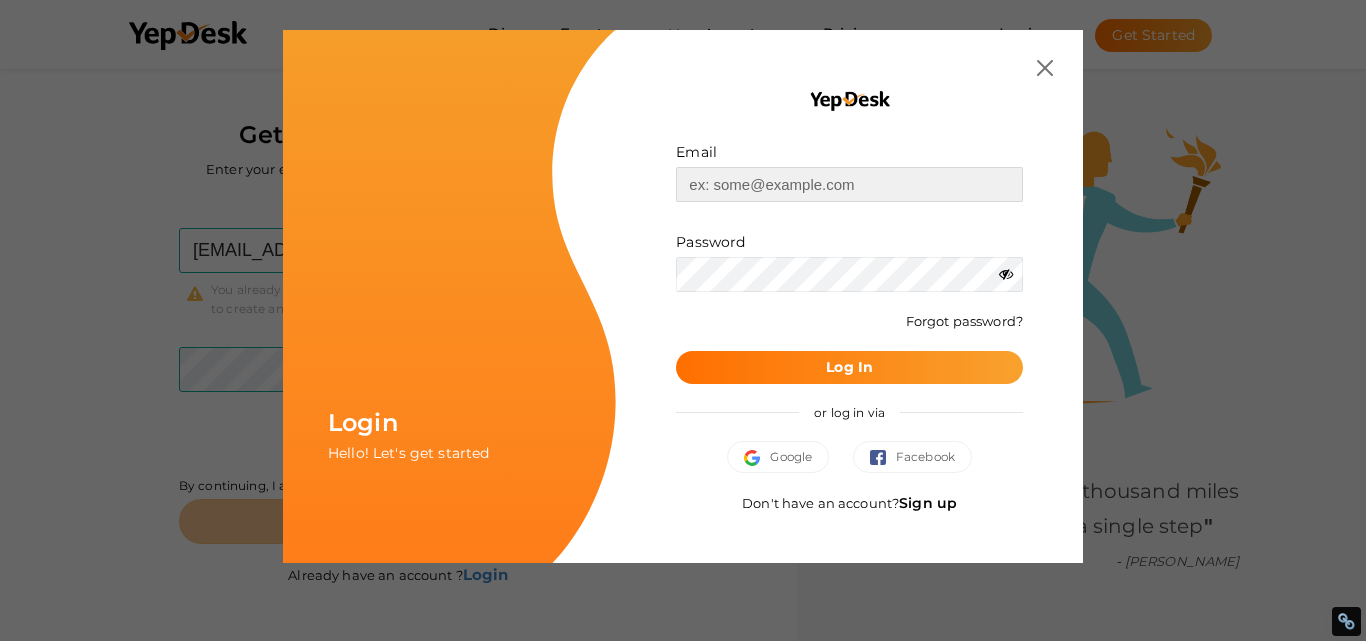 click at bounding box center (849, 184) 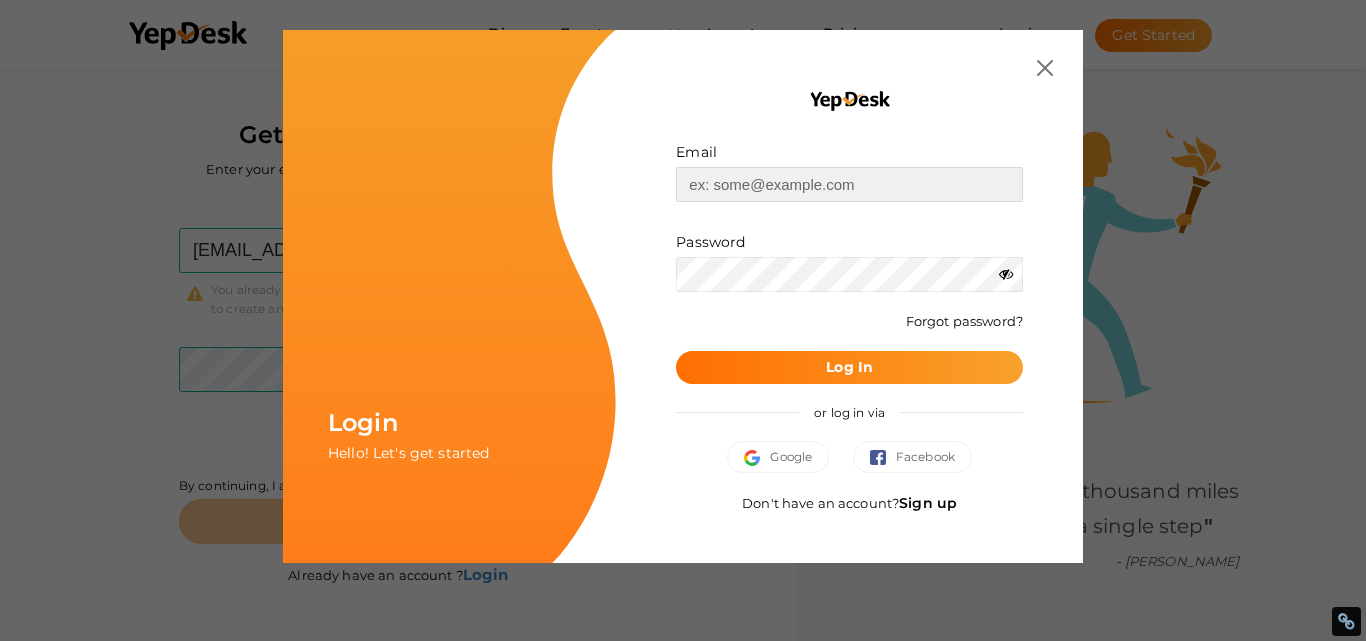 type on "[EMAIL_ADDRESS][DOMAIN_NAME]" 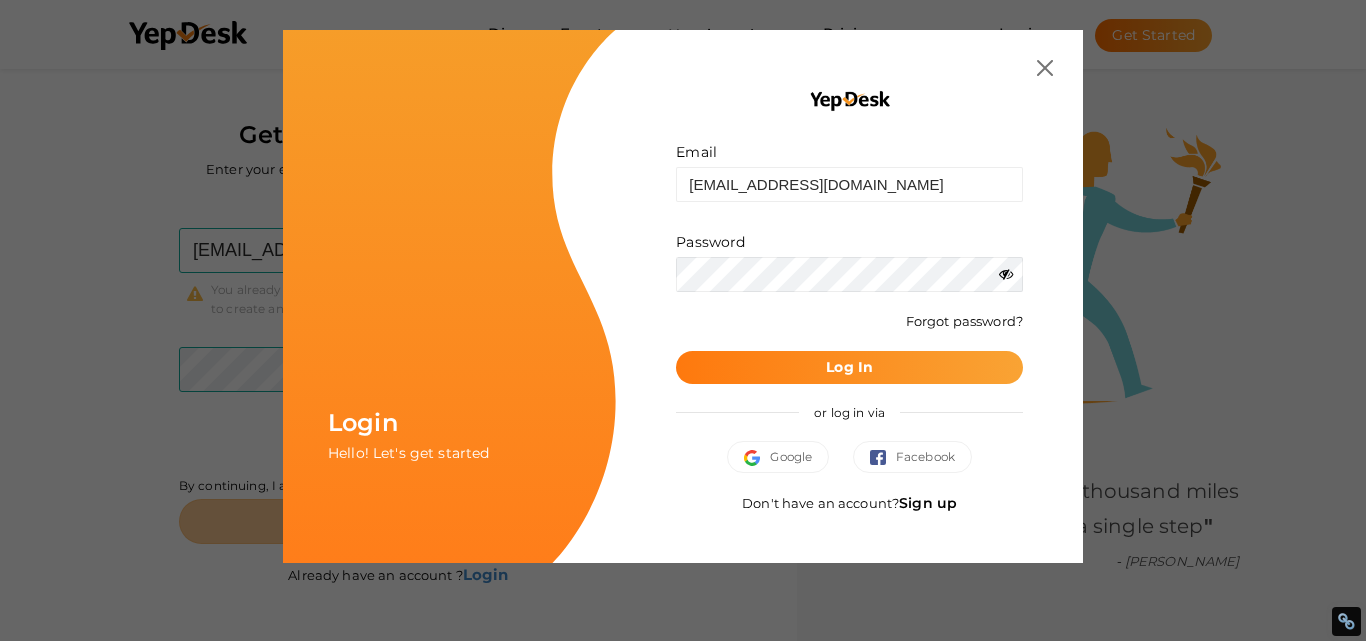 click on "Log In" at bounding box center [849, 367] 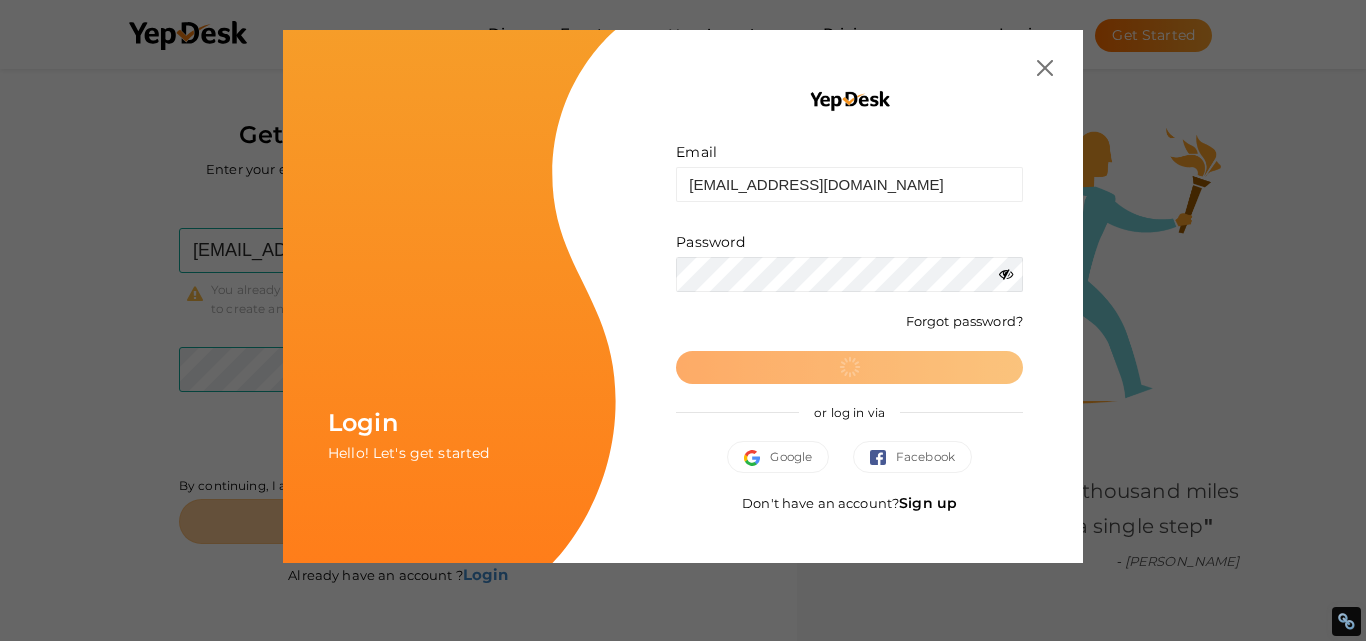 scroll, scrollTop: 0, scrollLeft: 0, axis: both 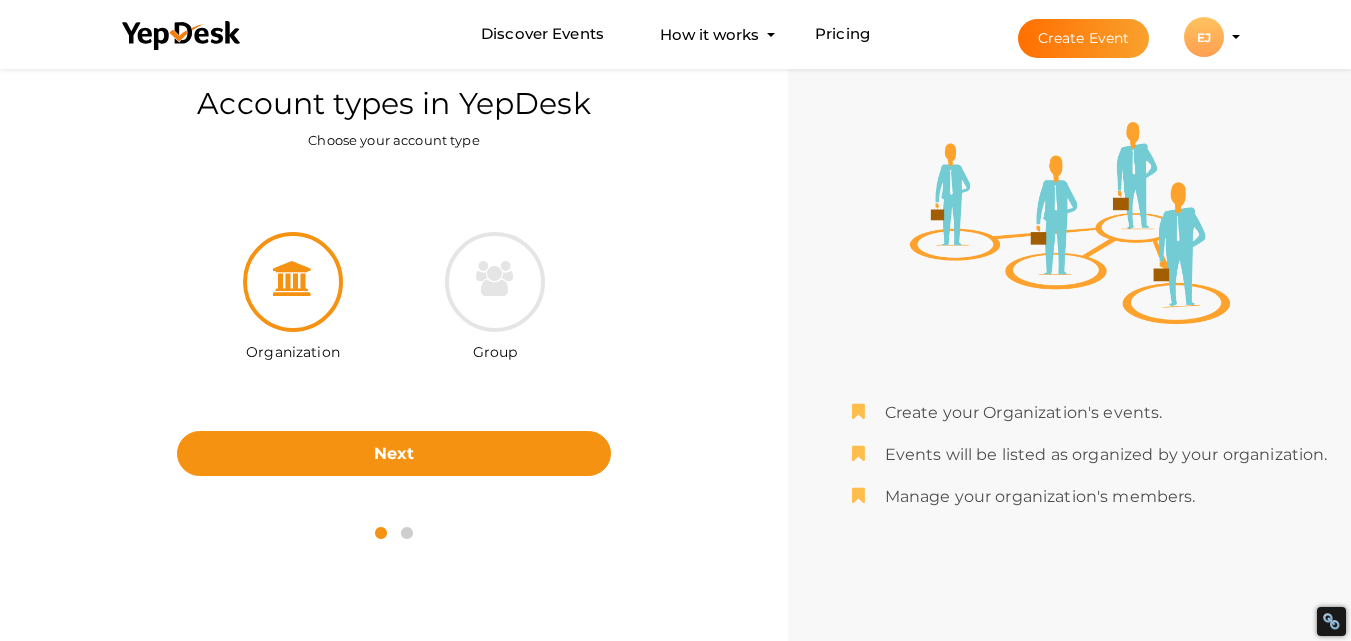 click at bounding box center [407, 533] 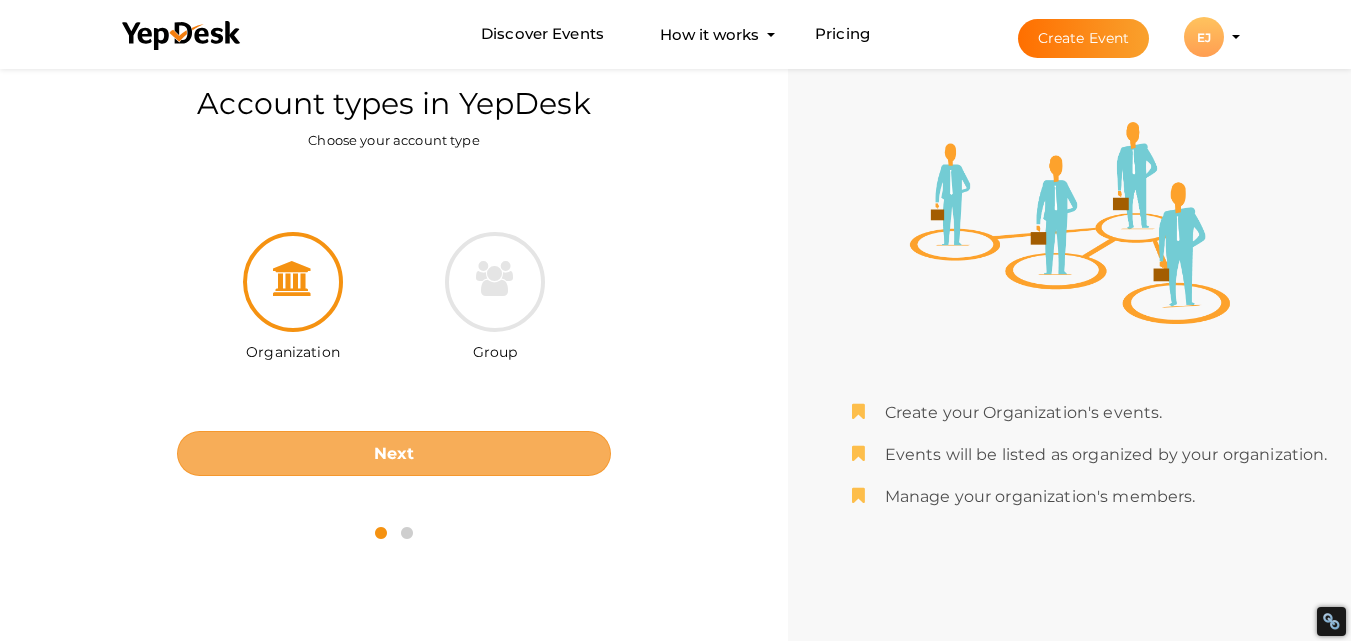 click on "Next" at bounding box center (394, 453) 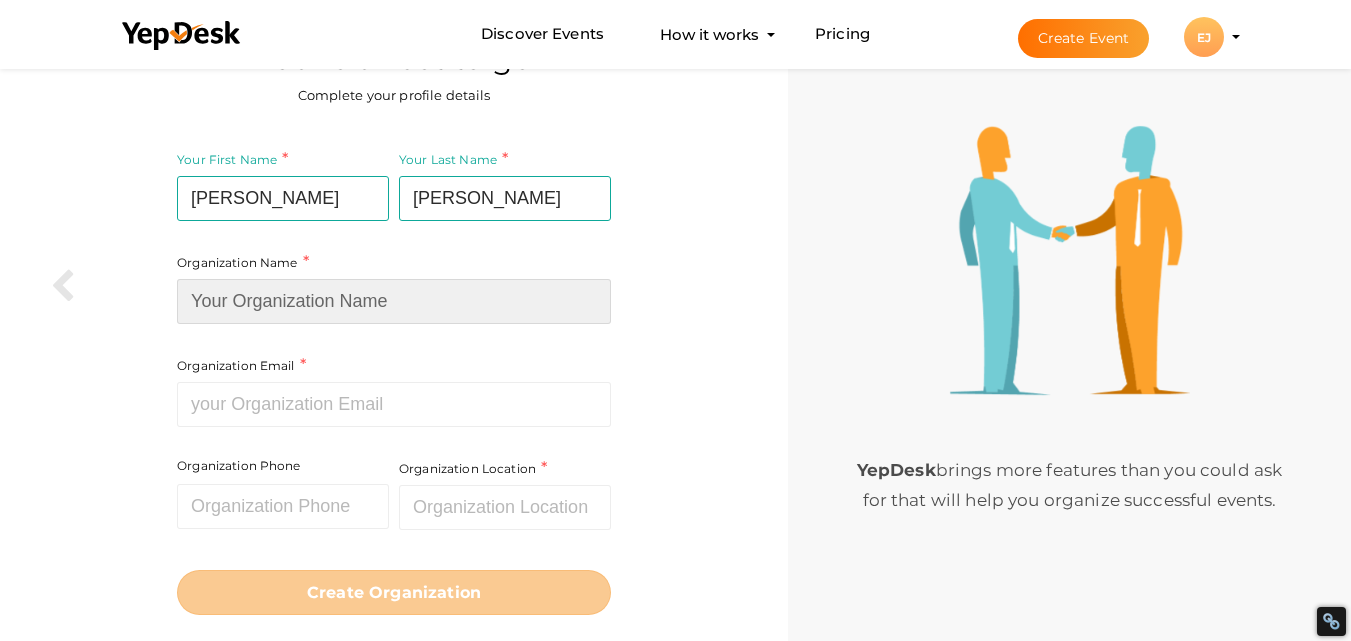 click at bounding box center [394, 301] 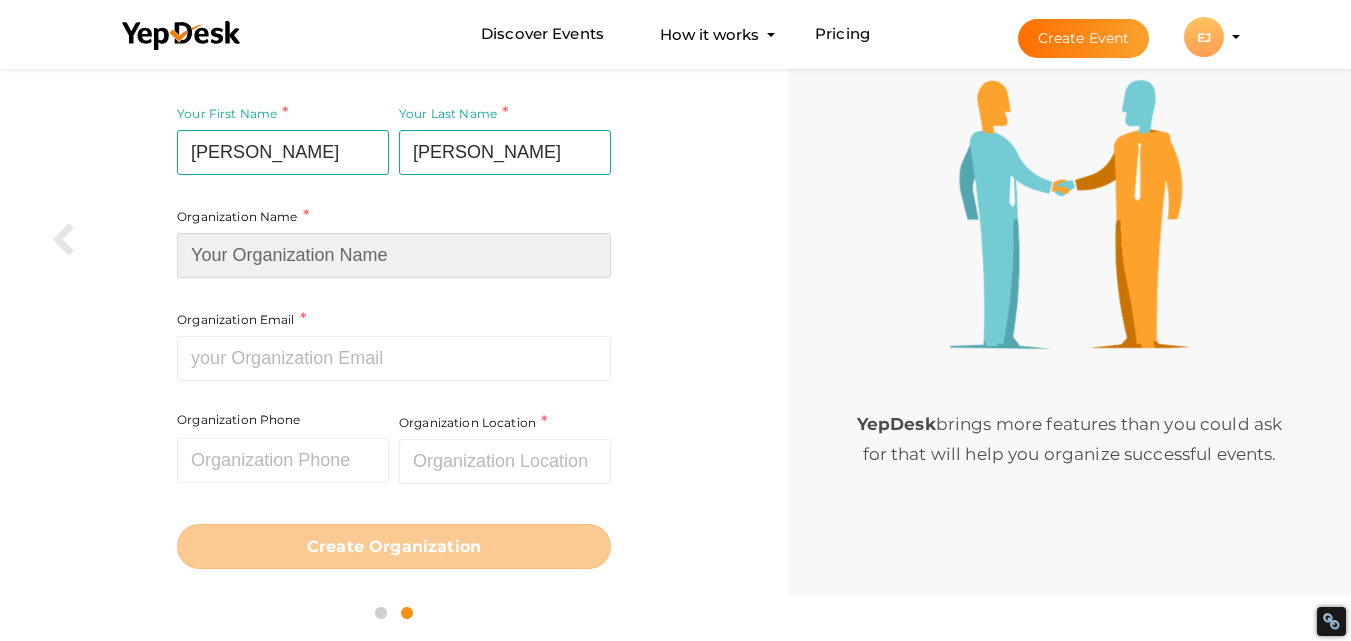 scroll, scrollTop: 113, scrollLeft: 0, axis: vertical 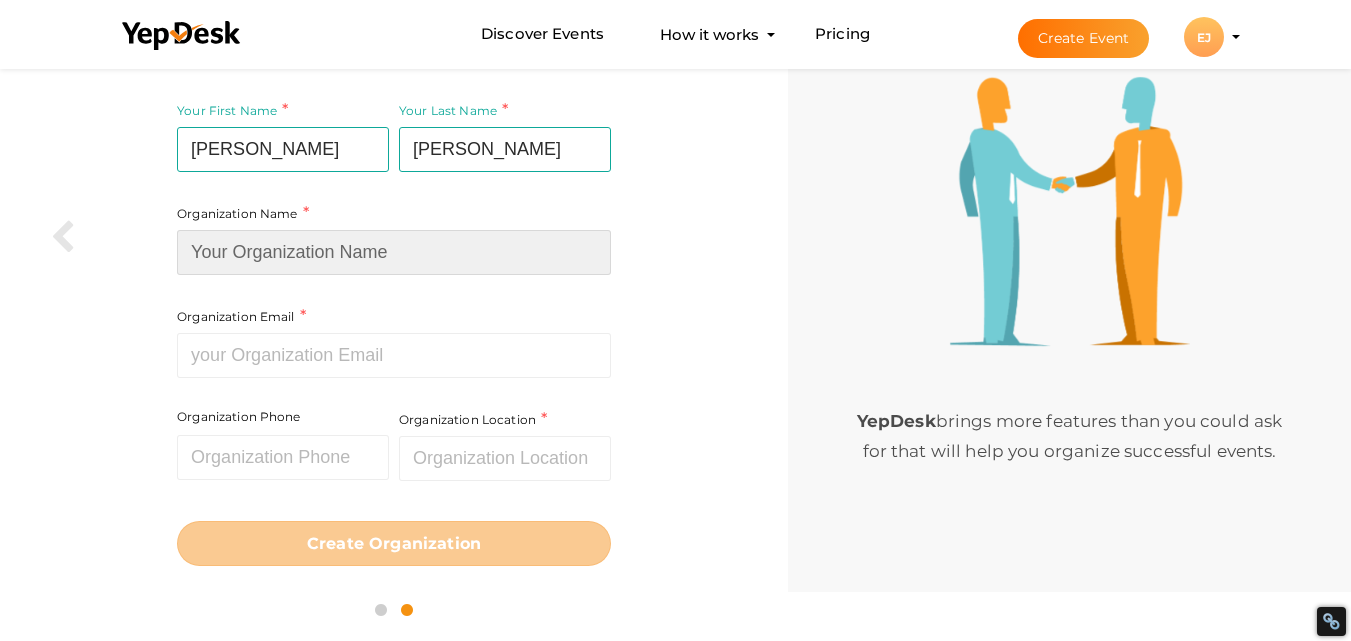click at bounding box center [394, 252] 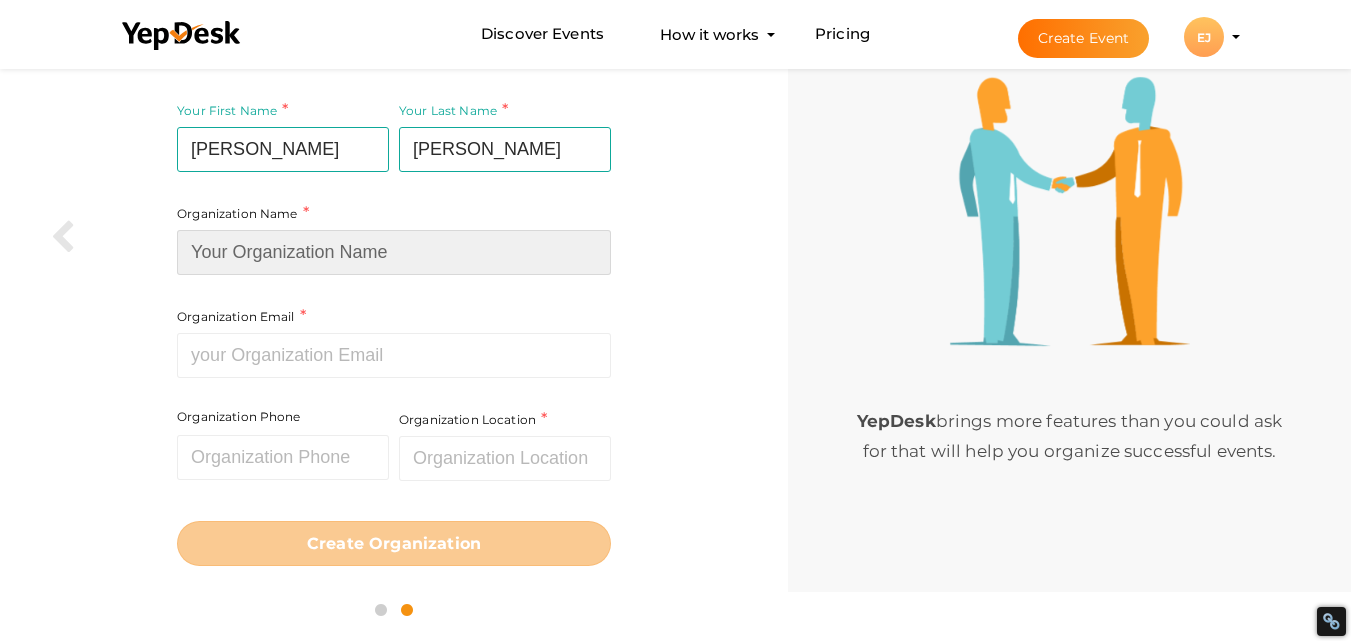 type on "Take My Class" 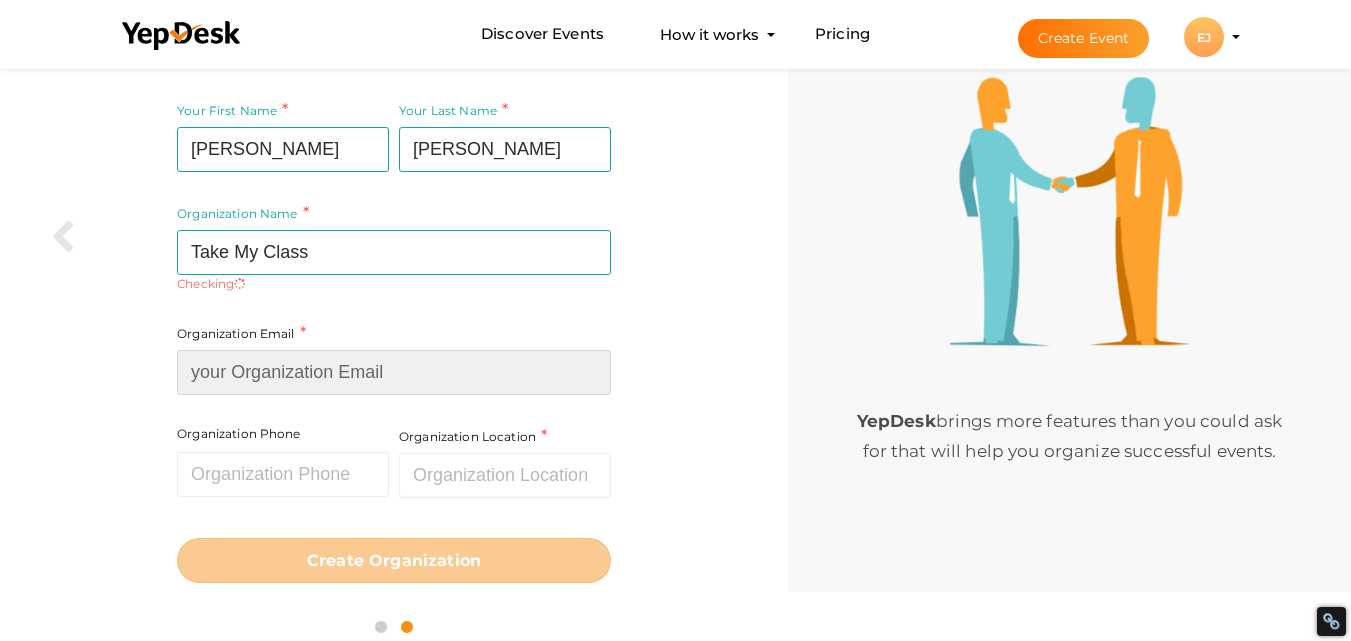 click on "Organization Email
Required.
Invalid email." at bounding box center [394, 358] 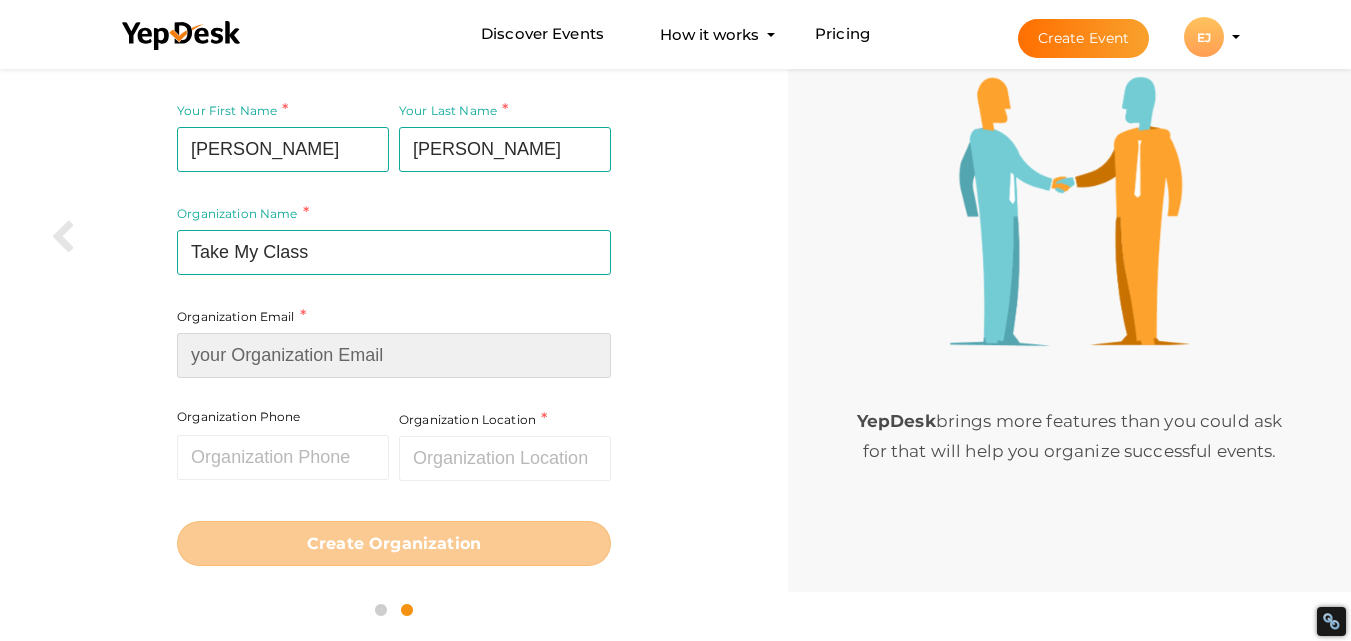 click at bounding box center (394, 355) 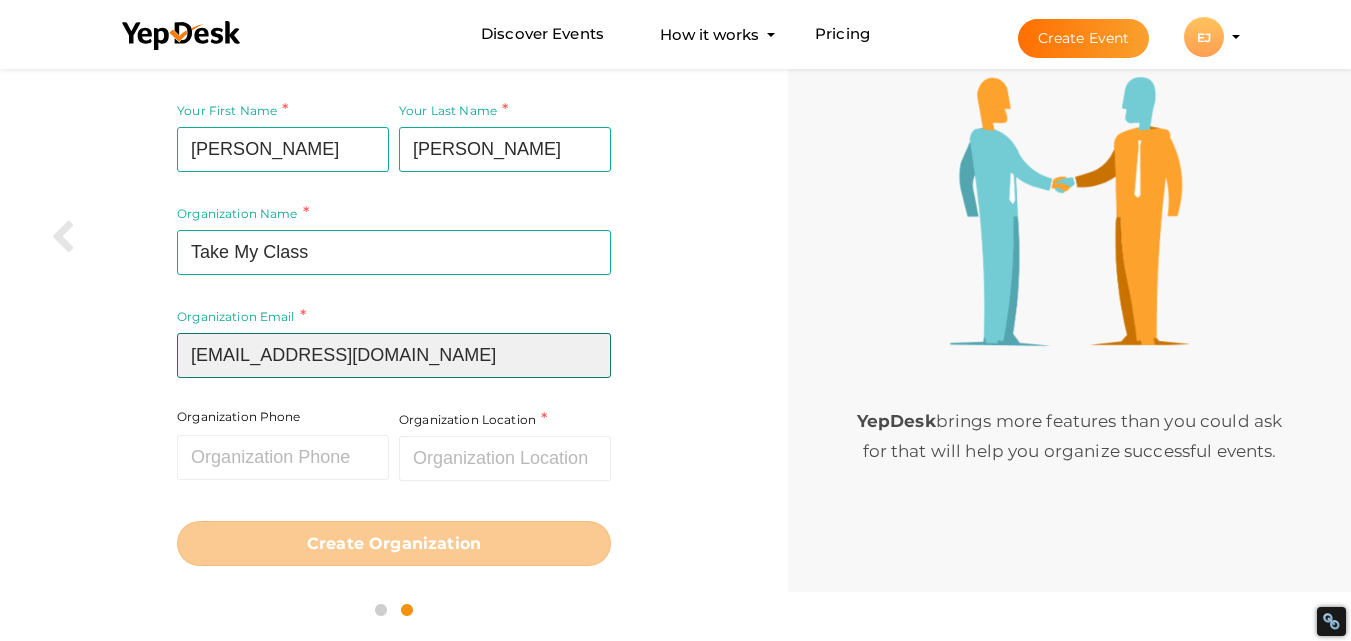 type on "[EMAIL_ADDRESS][DOMAIN_NAME]" 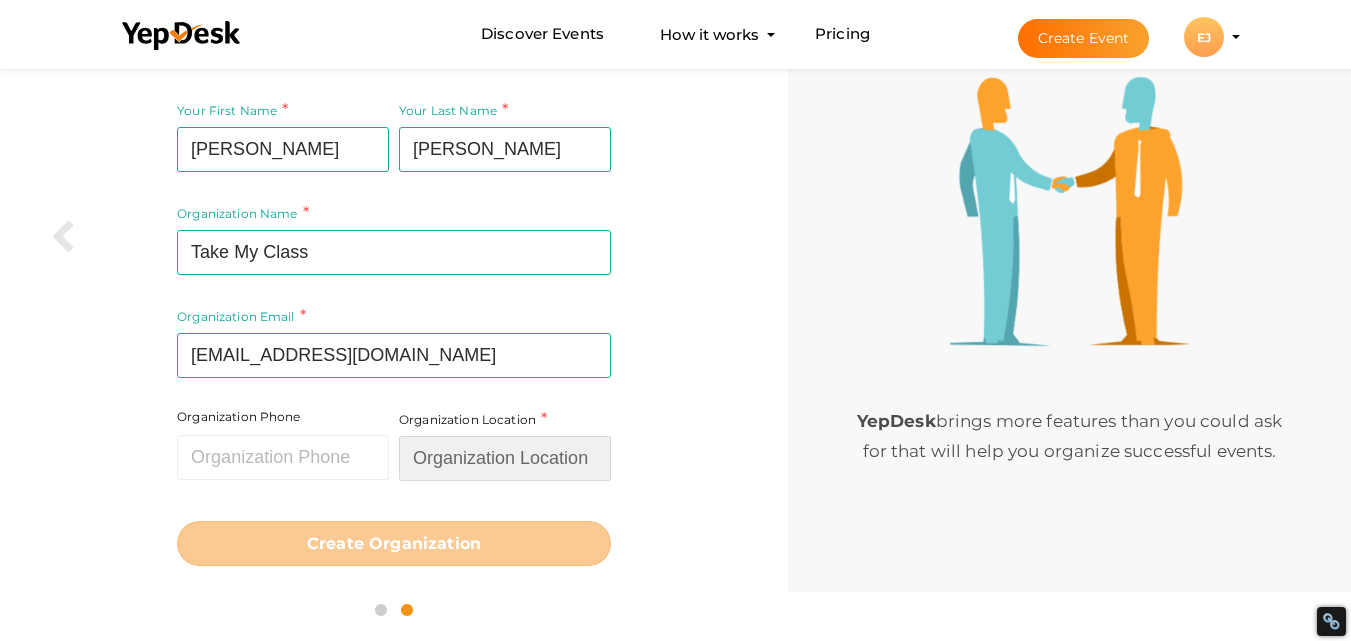 click at bounding box center [505, 458] 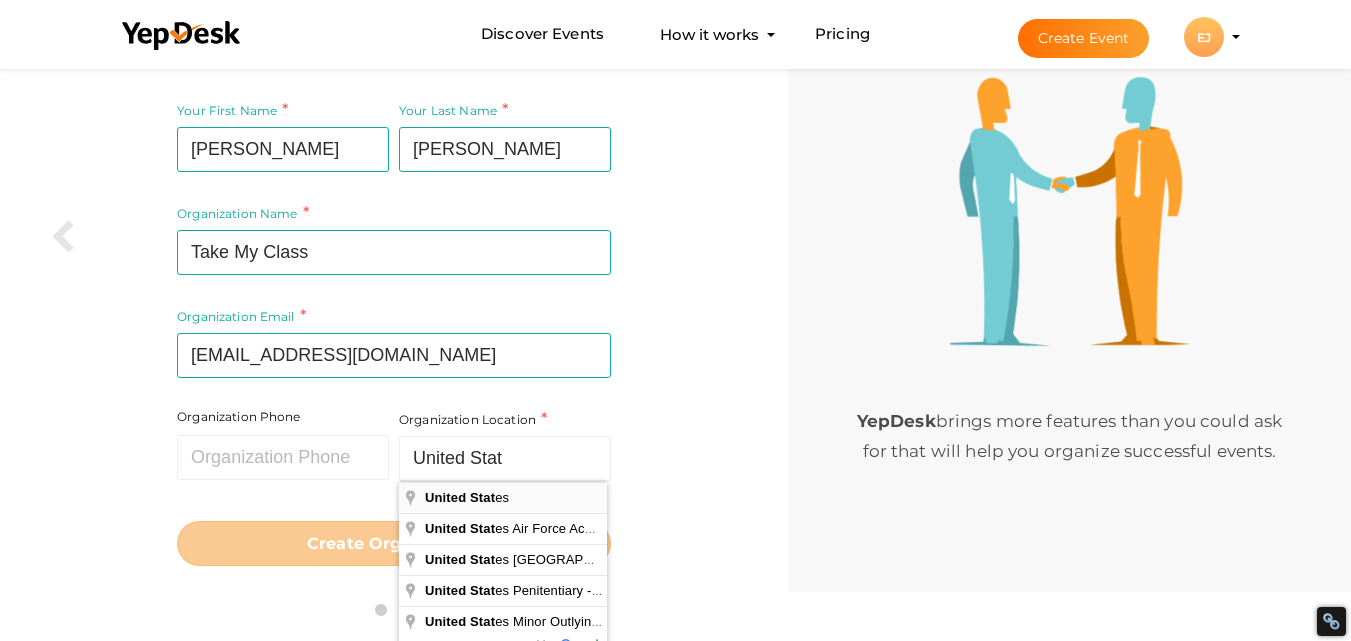 type on "[GEOGRAPHIC_DATA]" 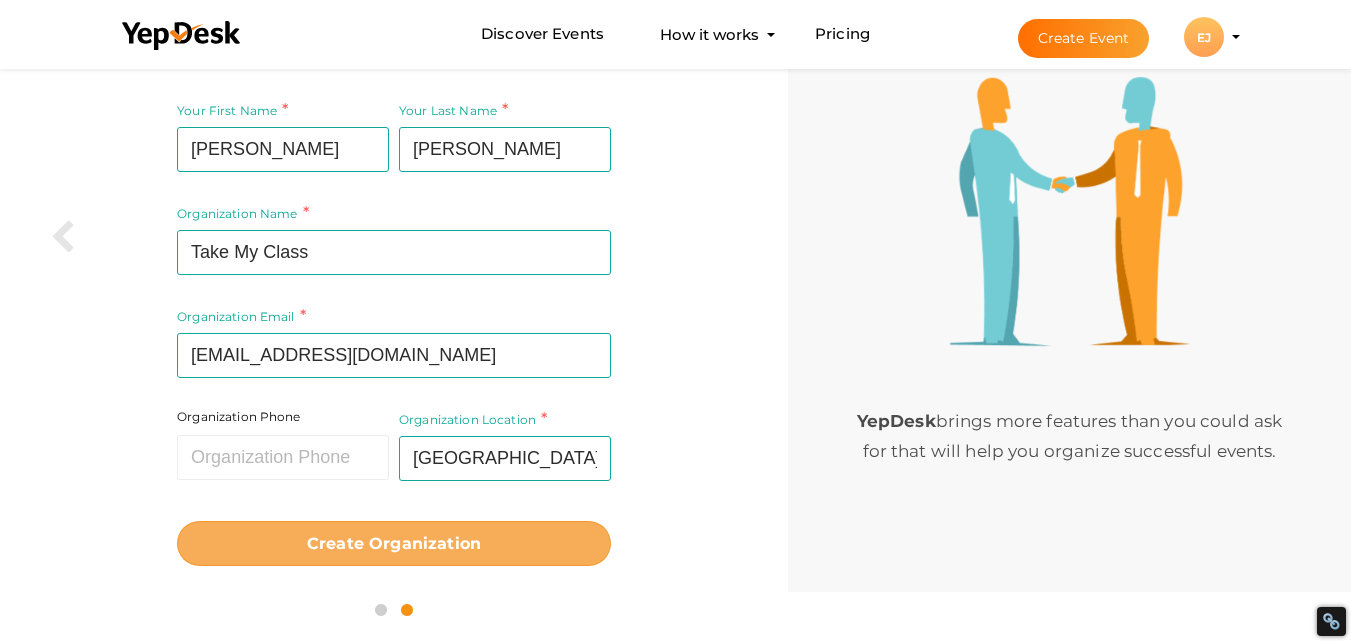 click on "Create
Organization" at bounding box center (394, 543) 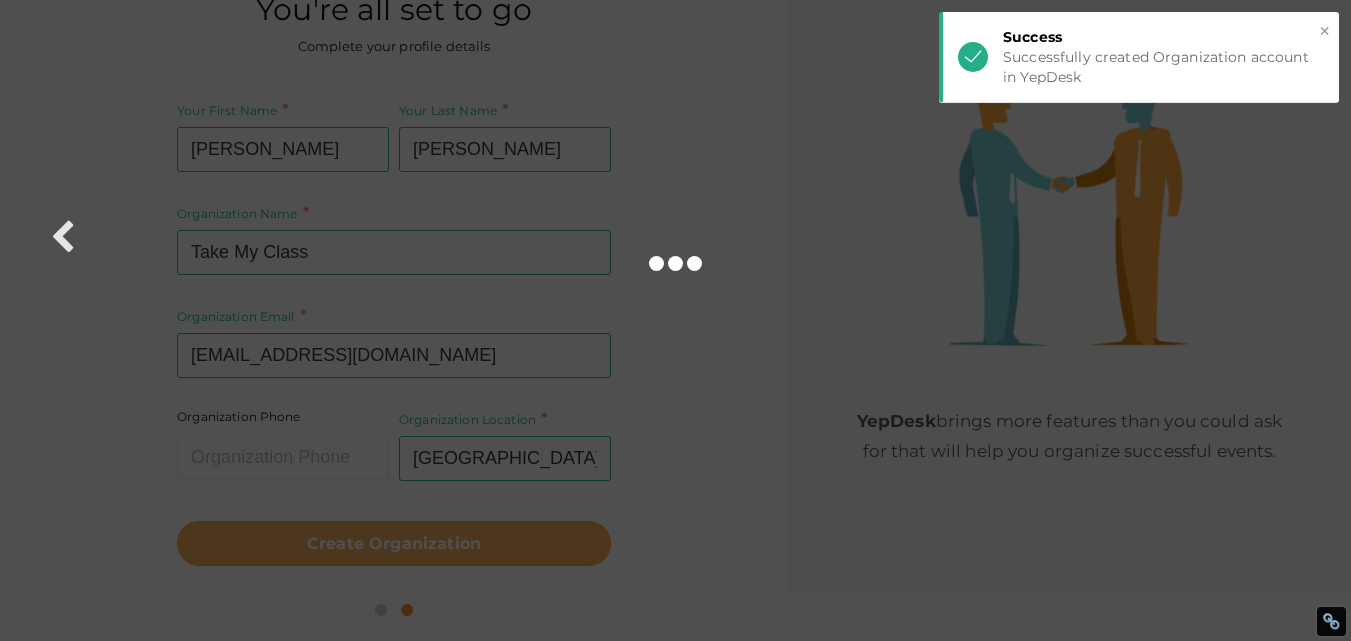 scroll, scrollTop: 0, scrollLeft: 0, axis: both 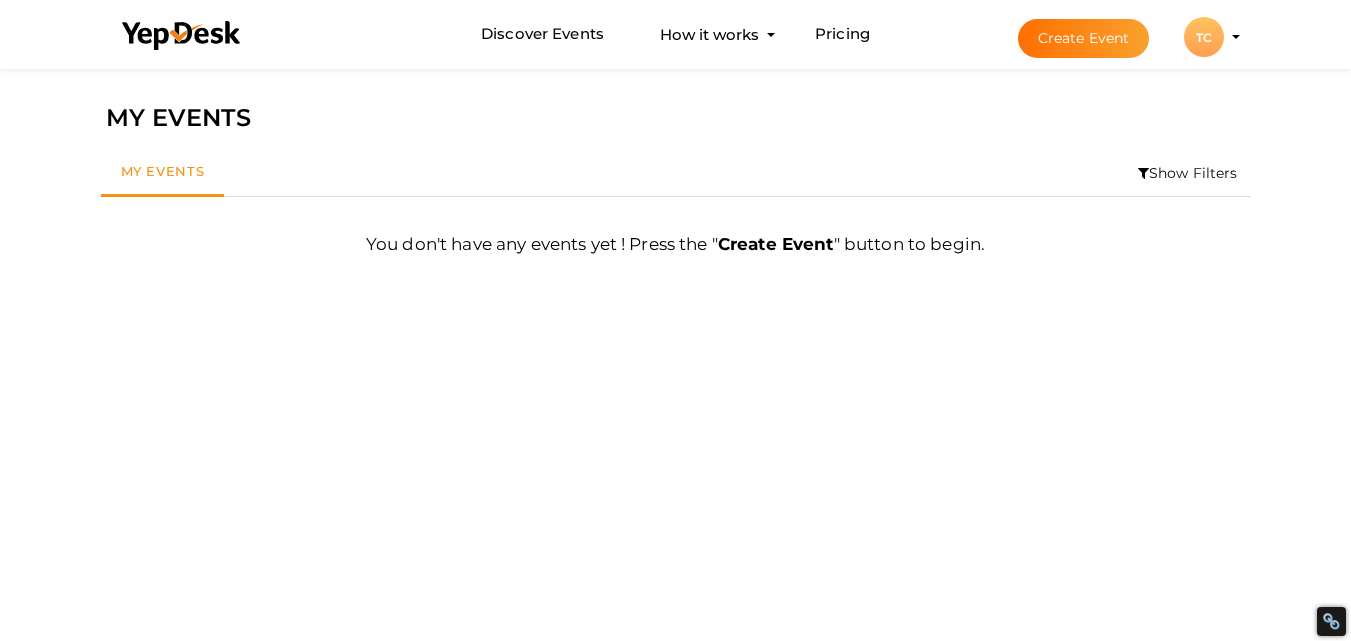 click on "Create Event" at bounding box center [1084, 38] 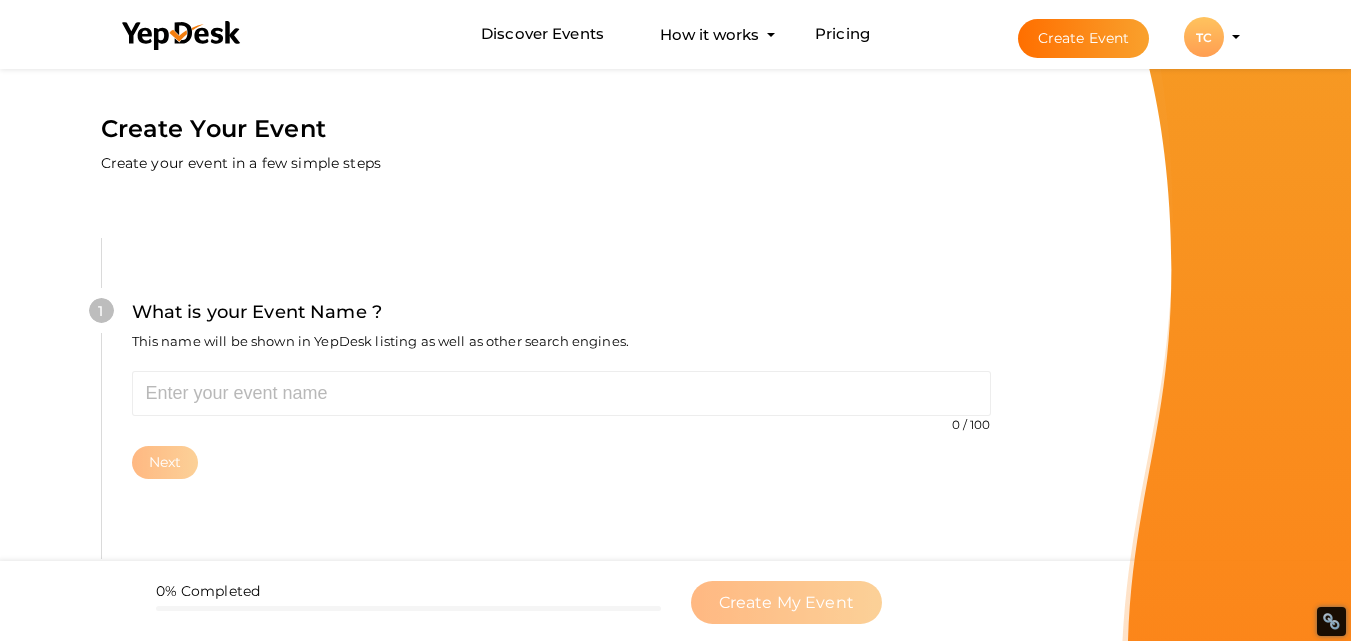 scroll, scrollTop: 0, scrollLeft: 0, axis: both 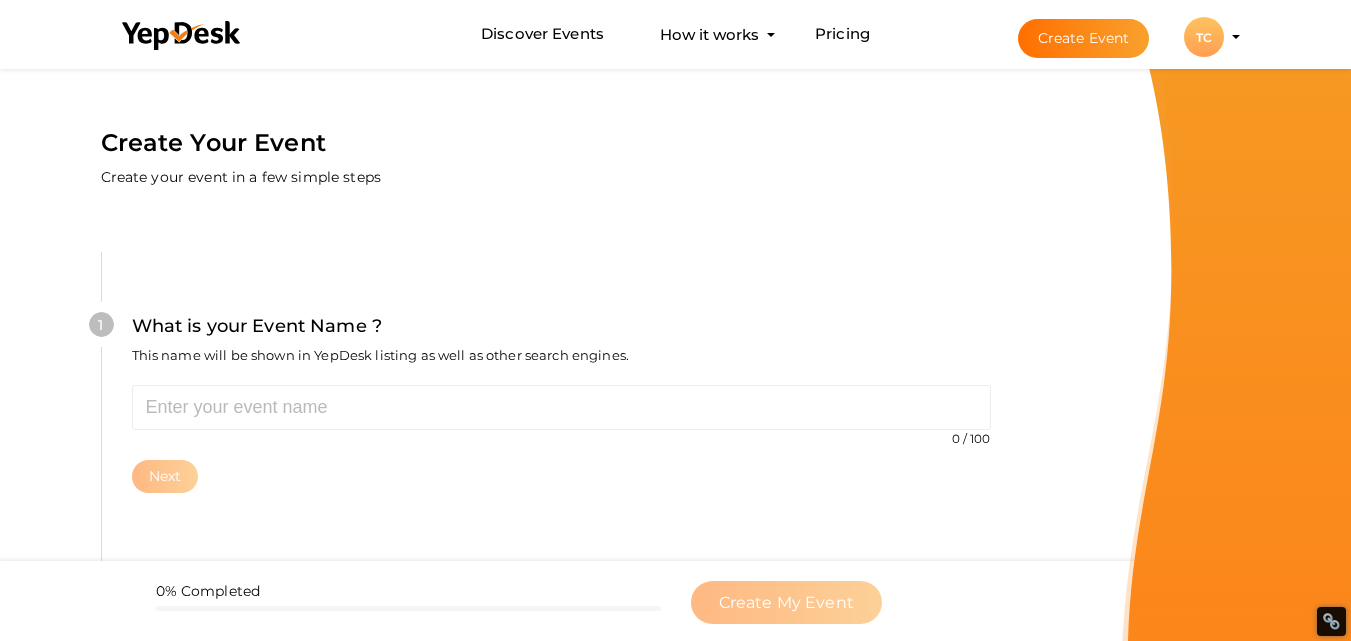 click on "Create Event
TC
TC
Take My Class
eleanorjohnson153@gmail.com
Organization Profile
My Events
Admin
Switch Profile
Create New Profile Manage Profile" at bounding box center (1111, 37) 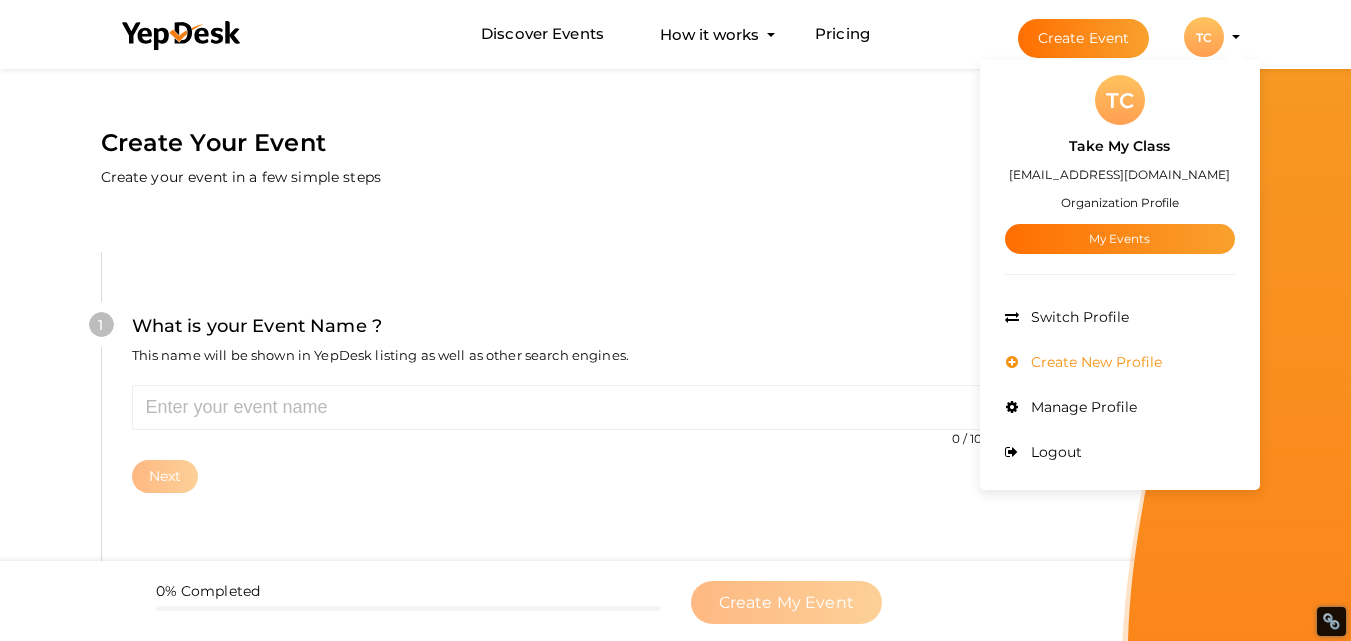 click on "Create New Profile" at bounding box center [1120, 362] 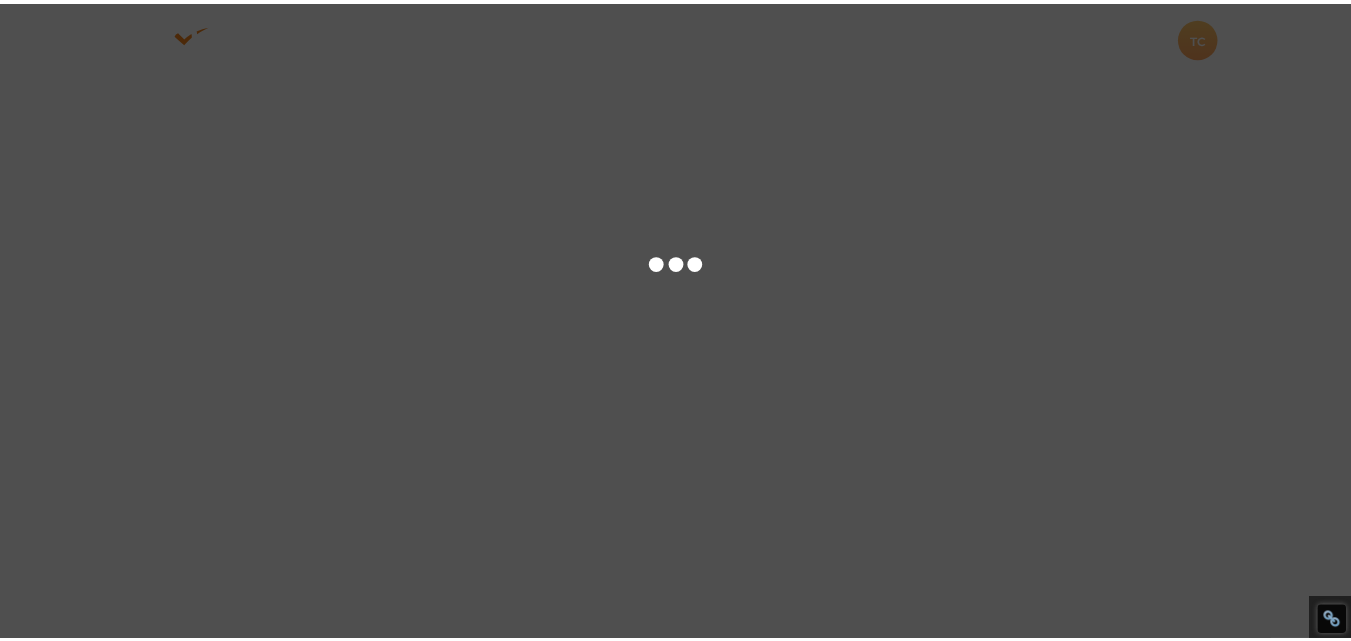 scroll, scrollTop: 0, scrollLeft: 0, axis: both 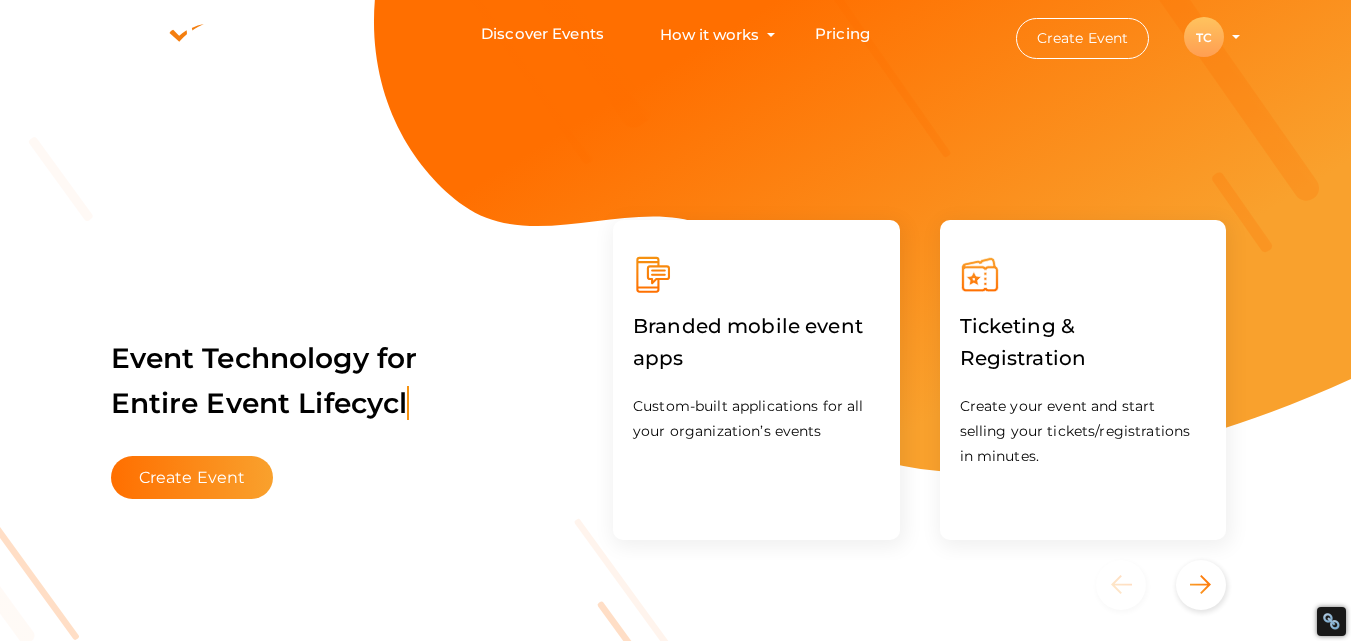 click on "TC" at bounding box center [1204, 37] 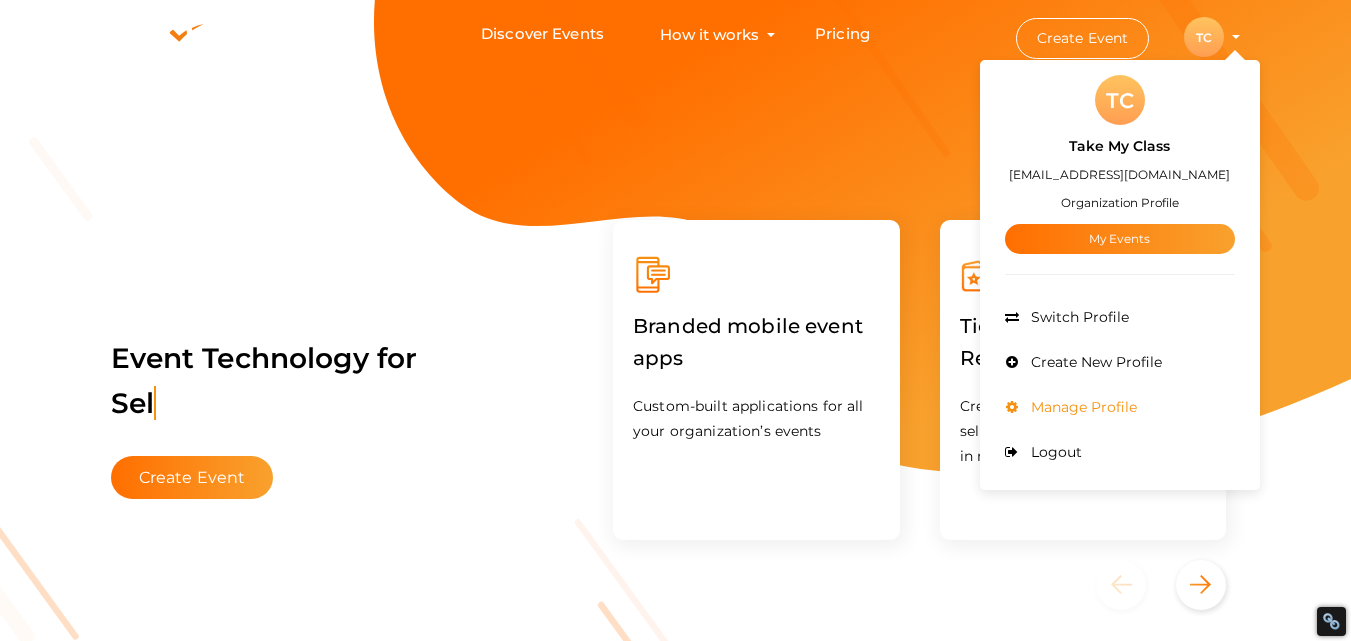 click on "Manage Profile" at bounding box center (1081, 407) 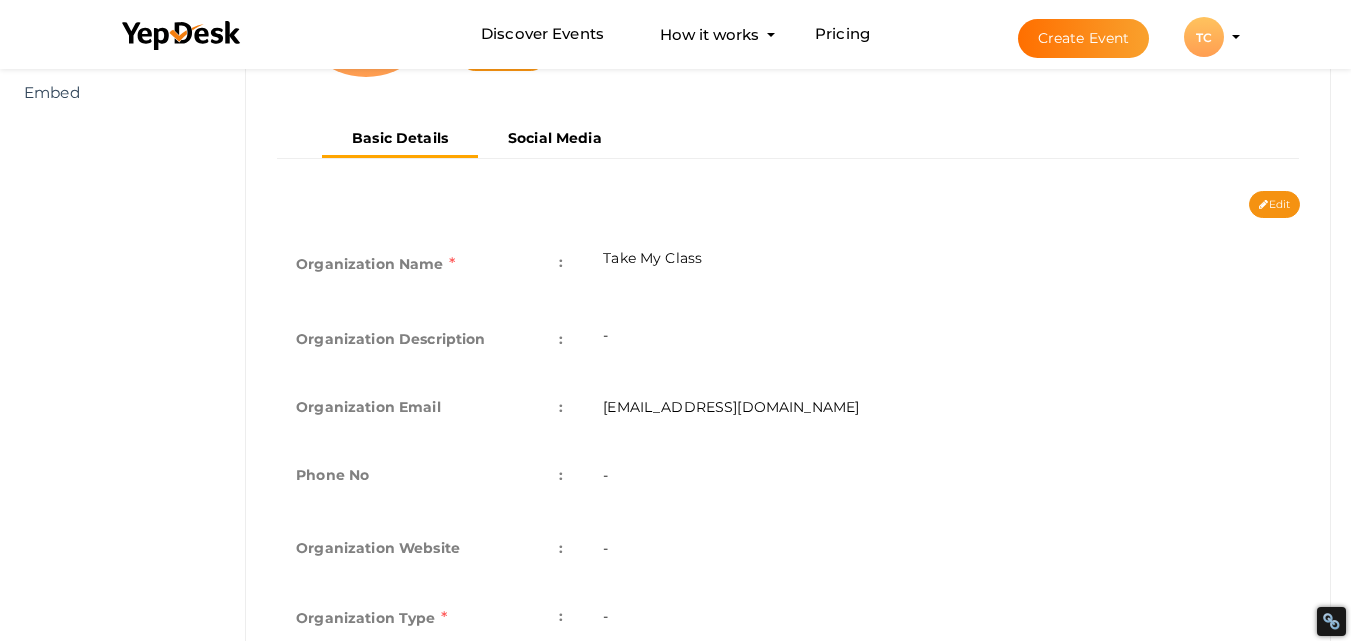 scroll, scrollTop: 0, scrollLeft: 0, axis: both 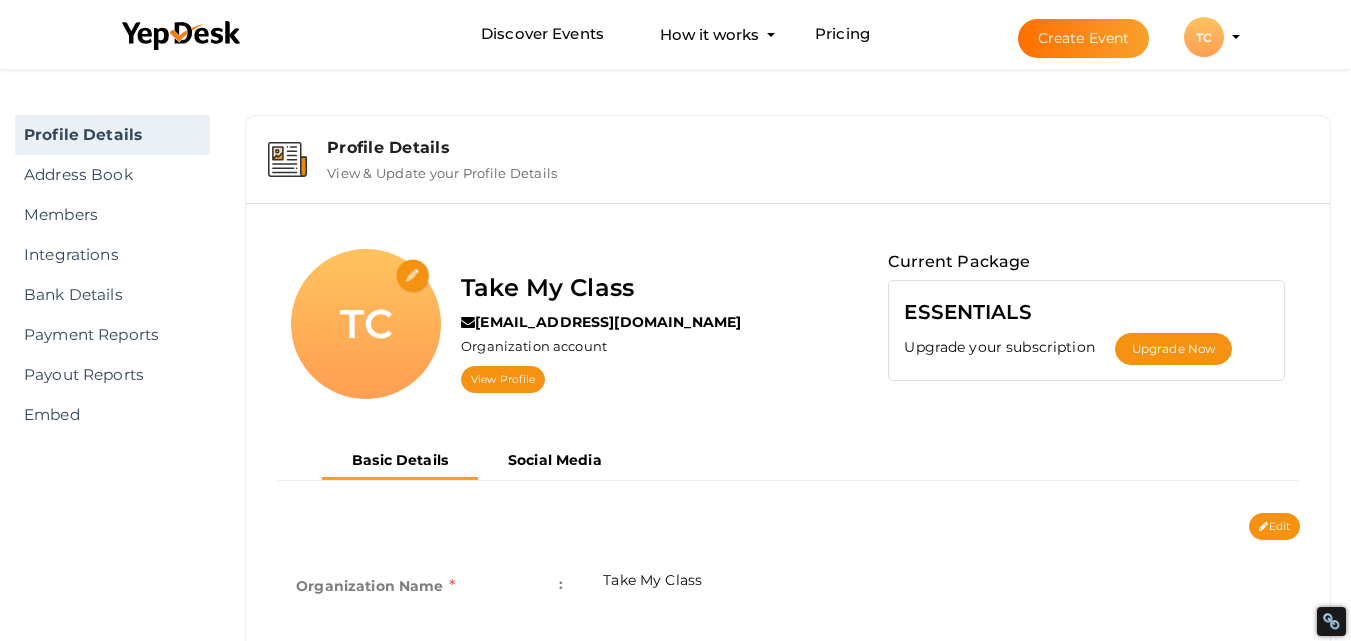 click at bounding box center [413, 276] 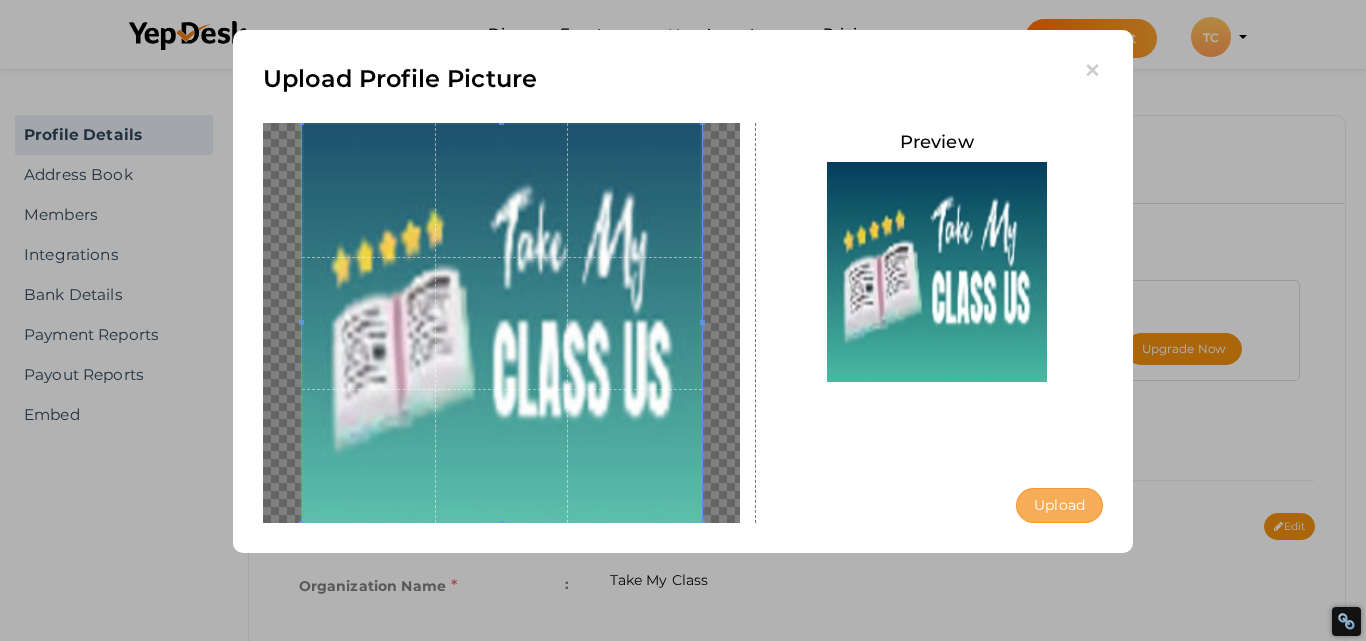 click on "Upload" at bounding box center [1059, 505] 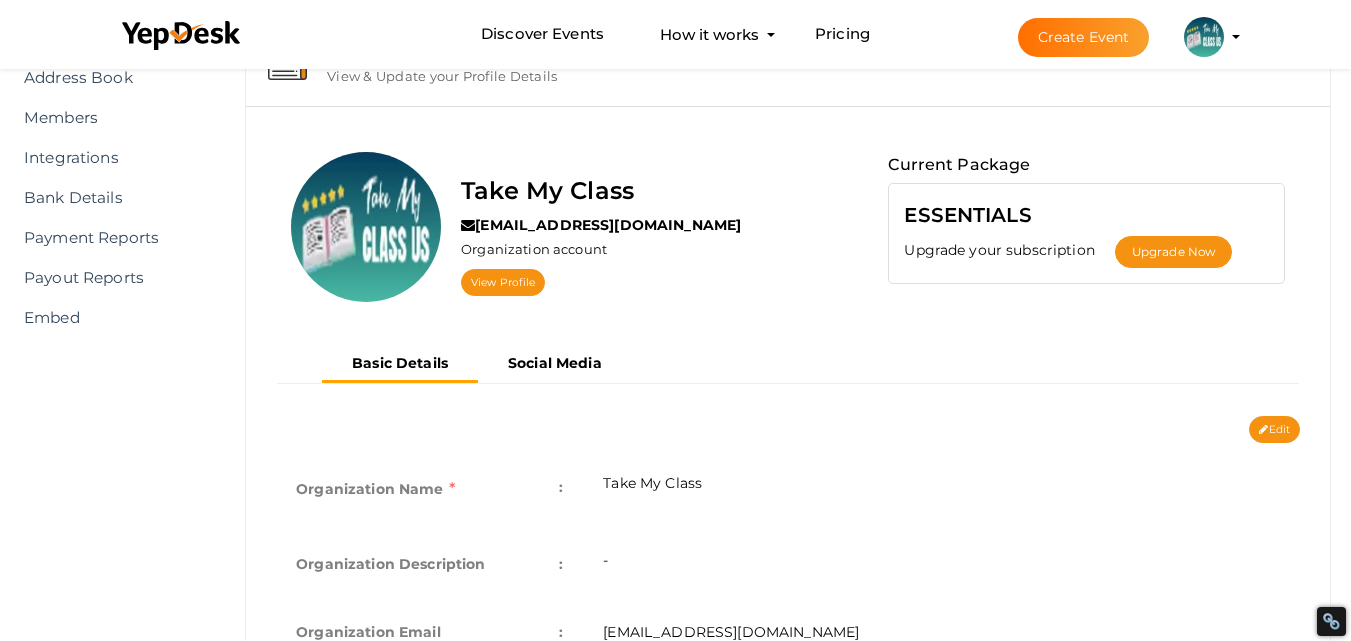 scroll, scrollTop: 0, scrollLeft: 0, axis: both 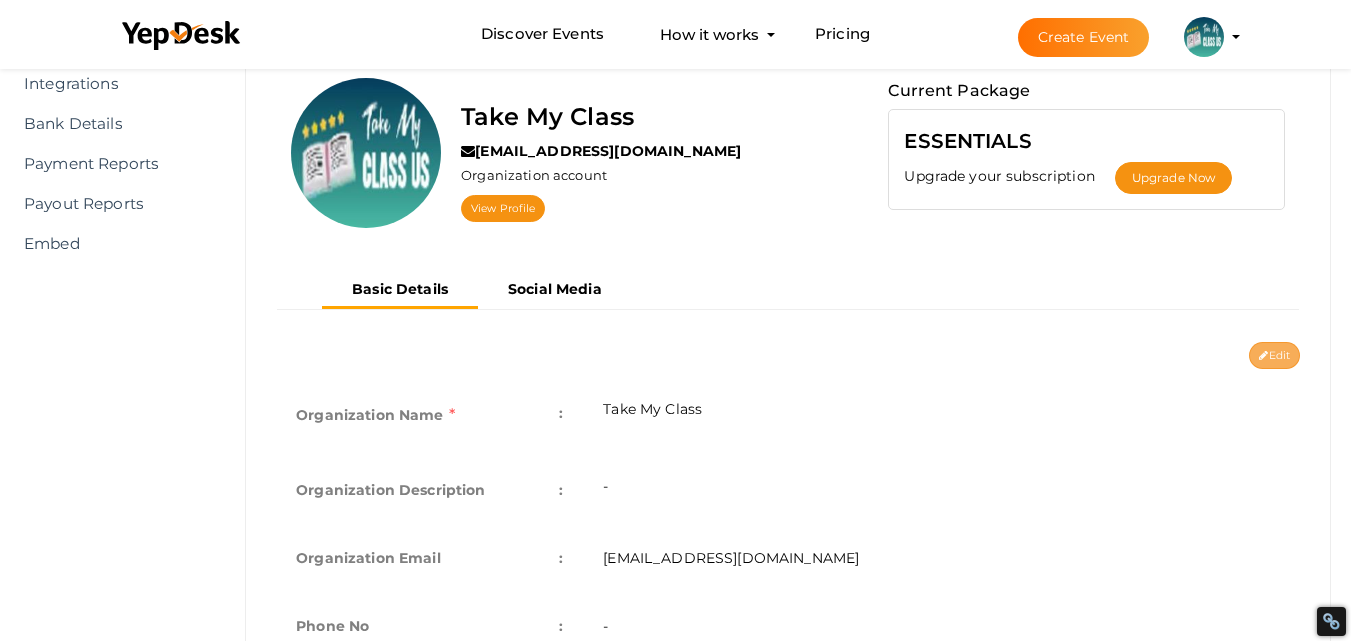 click at bounding box center (1263, 356) 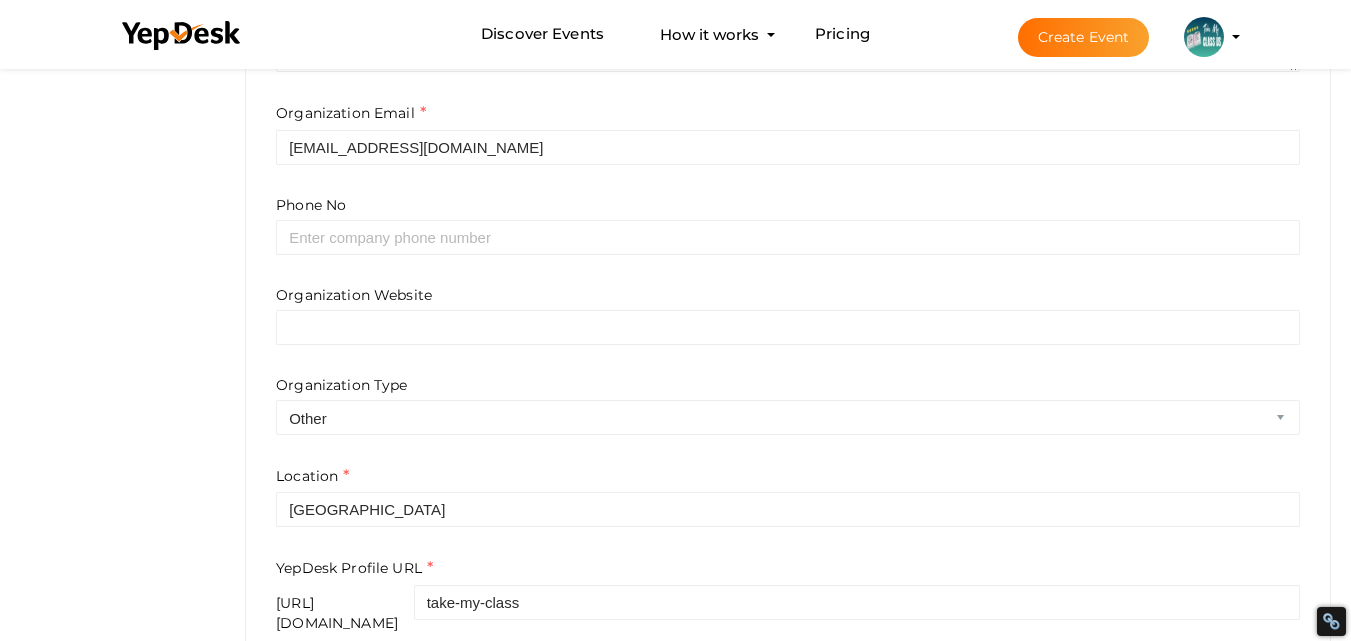 scroll, scrollTop: 665, scrollLeft: 0, axis: vertical 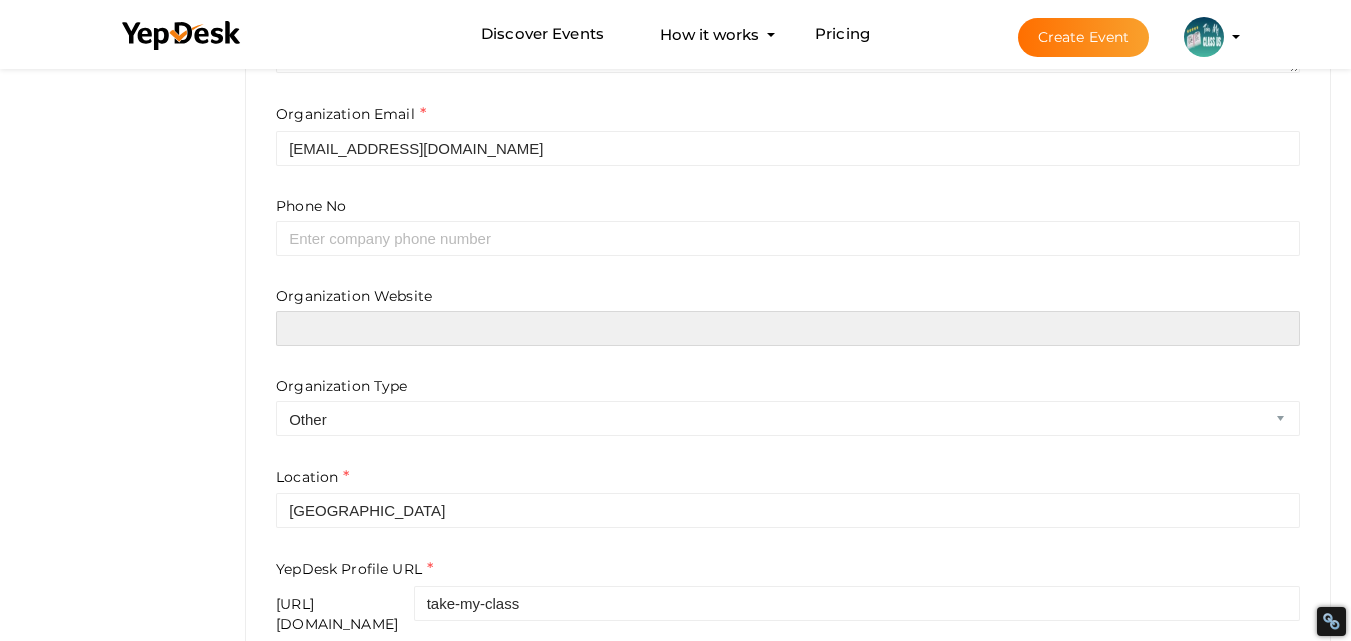 click at bounding box center [788, 328] 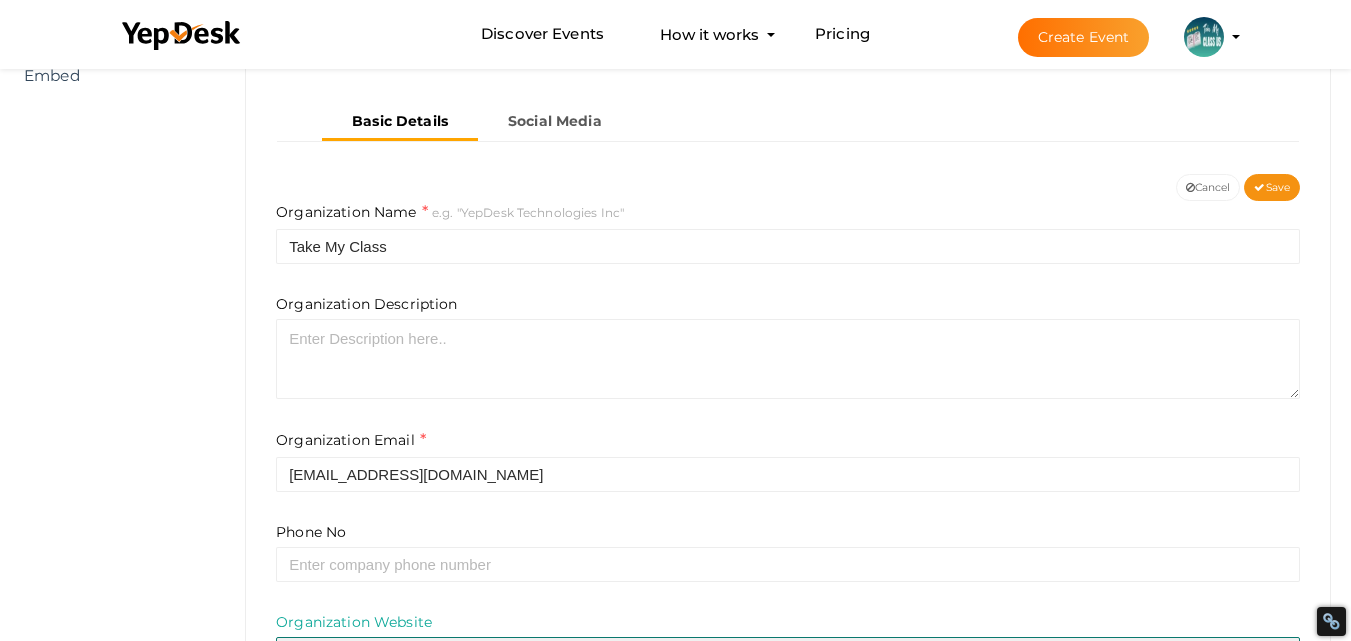 scroll, scrollTop: 340, scrollLeft: 0, axis: vertical 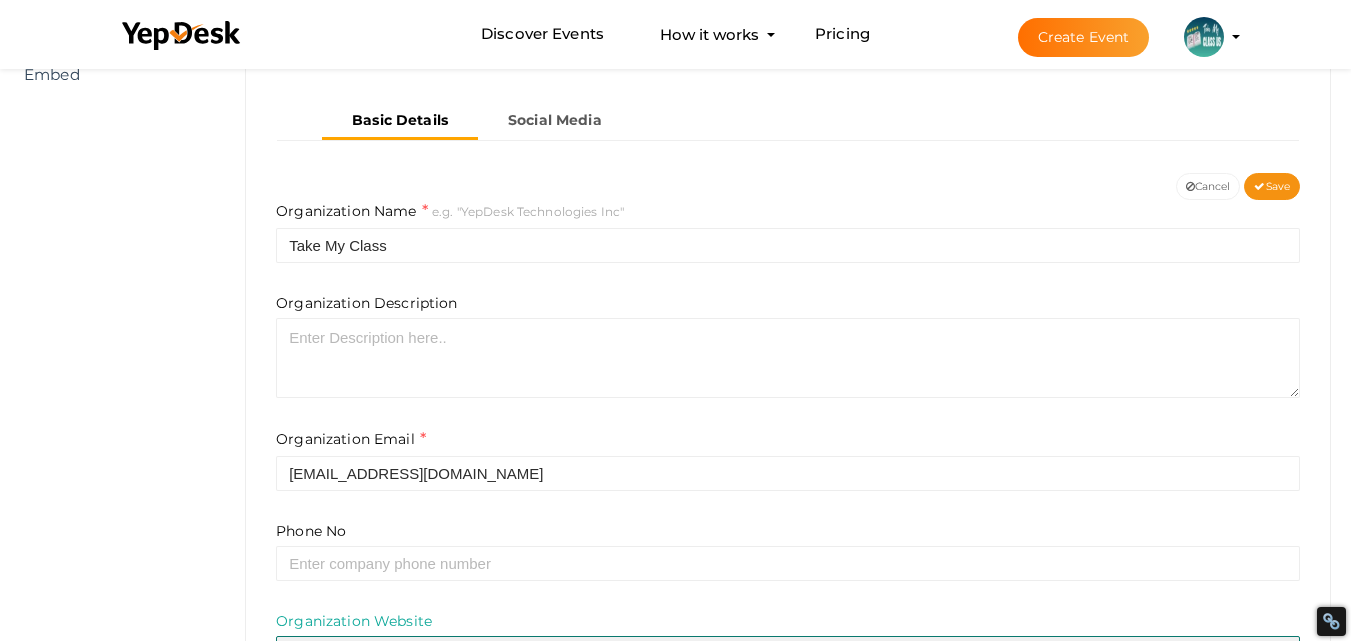 type on "https://takemyclass.us.com/take-my-online-quiz" 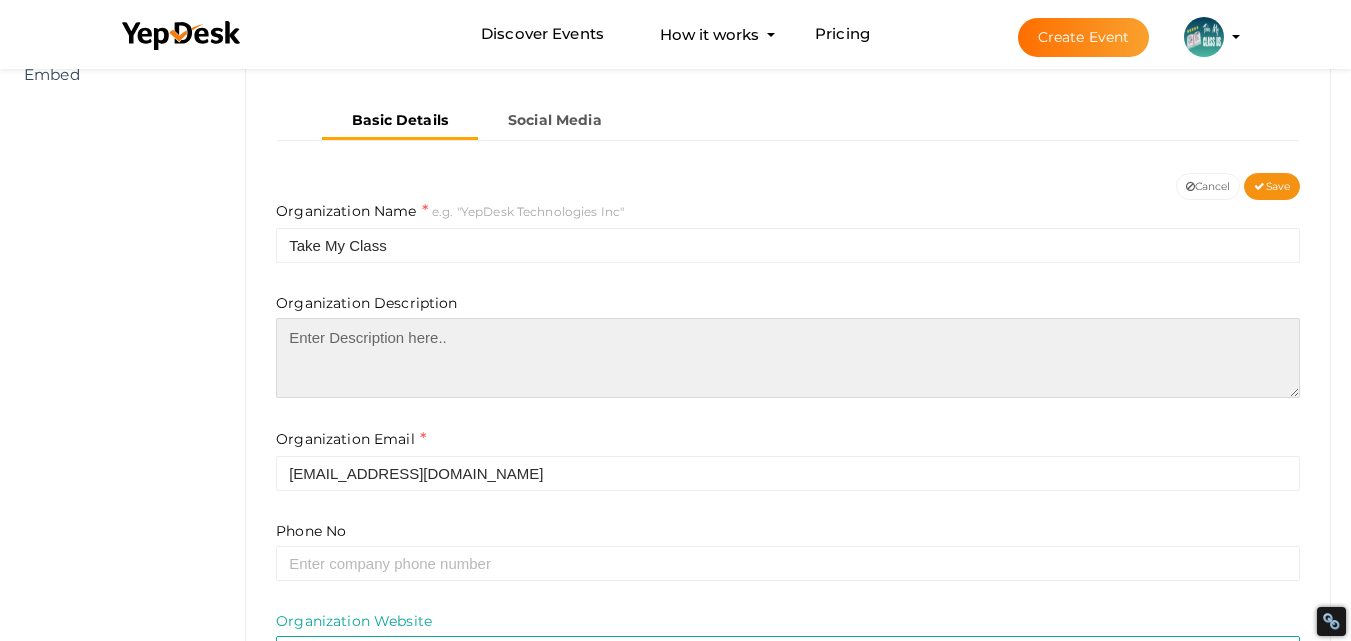 click at bounding box center [788, 358] 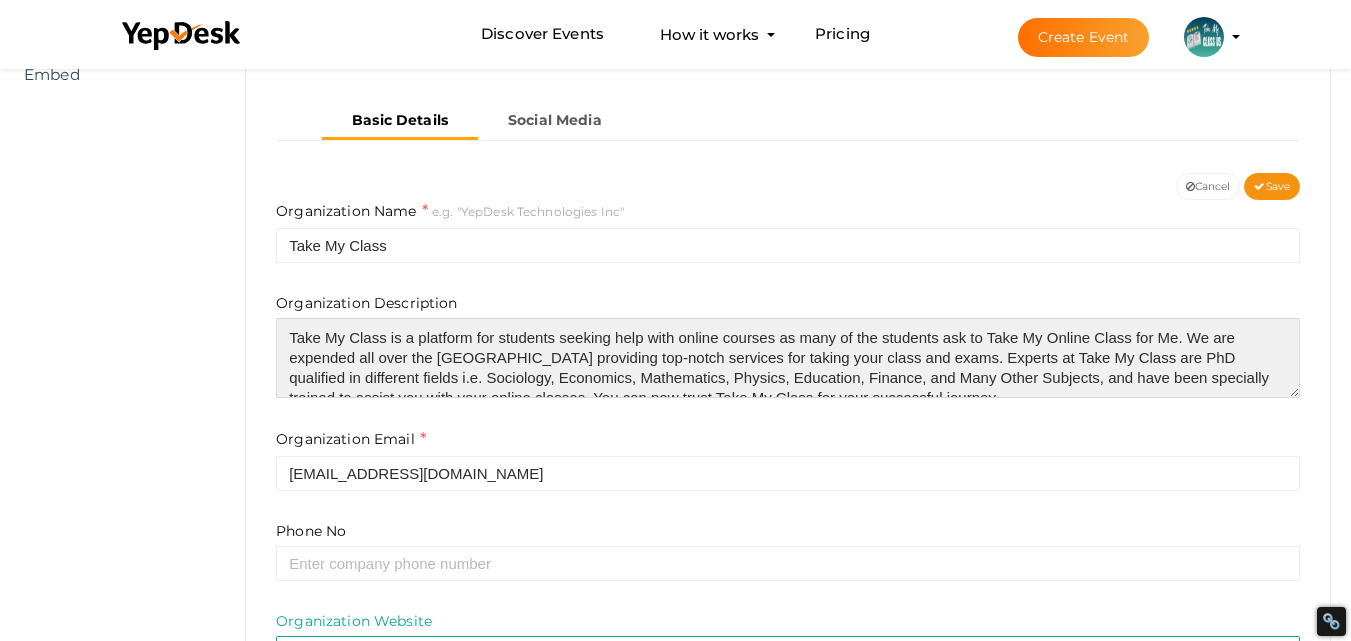scroll, scrollTop: 9, scrollLeft: 0, axis: vertical 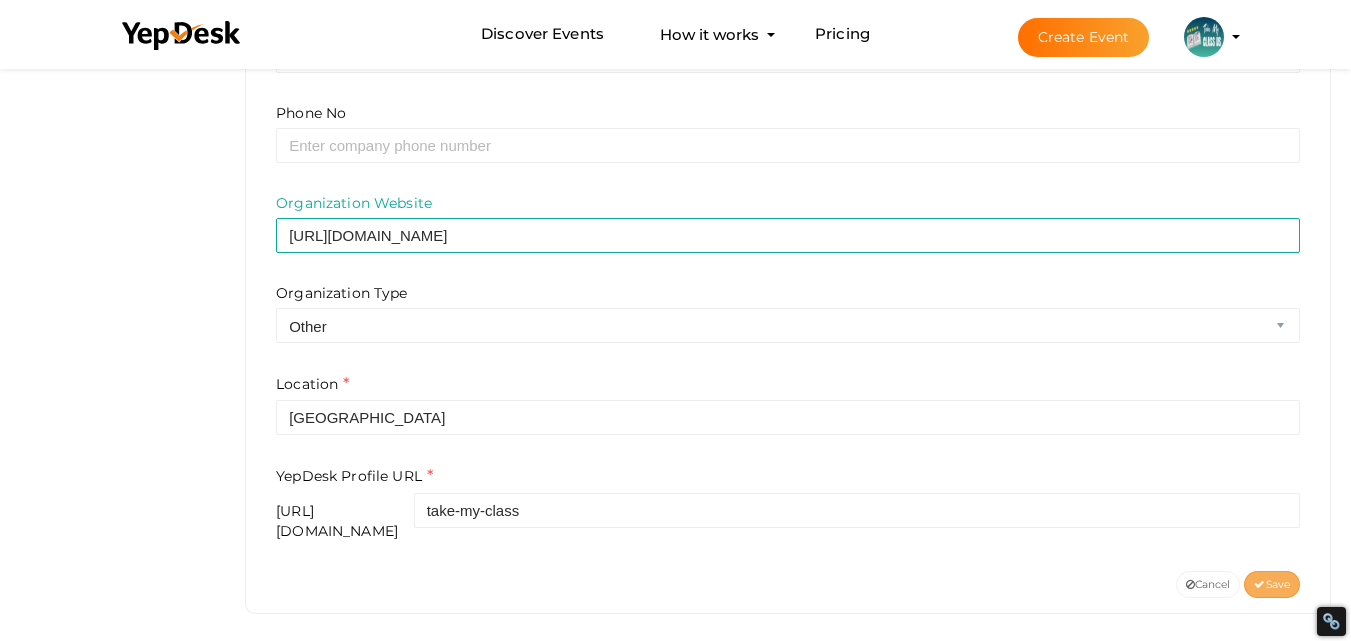 type on "Take My Class is a platform for students seeking help with online courses as many of the students ask to Take My Online Class for Me. We are expended all over the [GEOGRAPHIC_DATA] providing top-notch services for taking your class and exams. Experts at Take My Class are PhD qualified in different fields i.e. Sociology, Economics, Mathematics, Physics, Education, Finance, and Many Other Subjects, and have been specially trained to assist you with your online classes. You can now trust Take My Class for your successful journey." 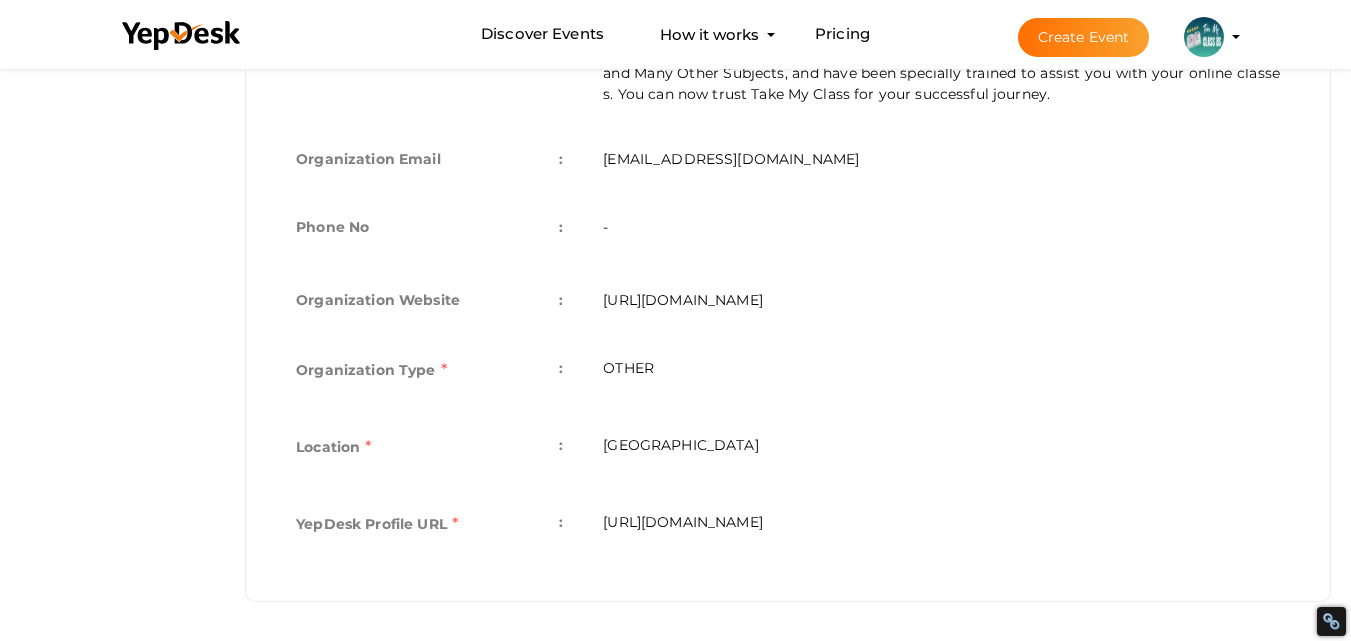 scroll, scrollTop: 669, scrollLeft: 0, axis: vertical 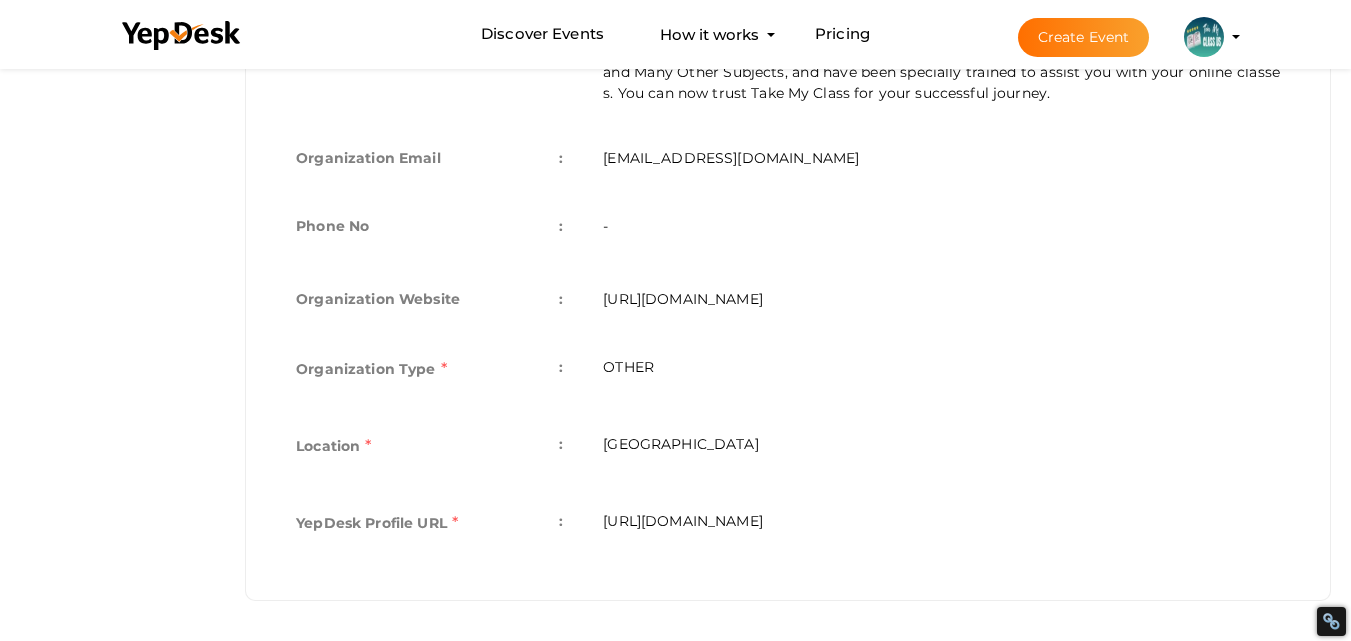 drag, startPoint x: 606, startPoint y: 520, endPoint x: 939, endPoint y: 527, distance: 333.07358 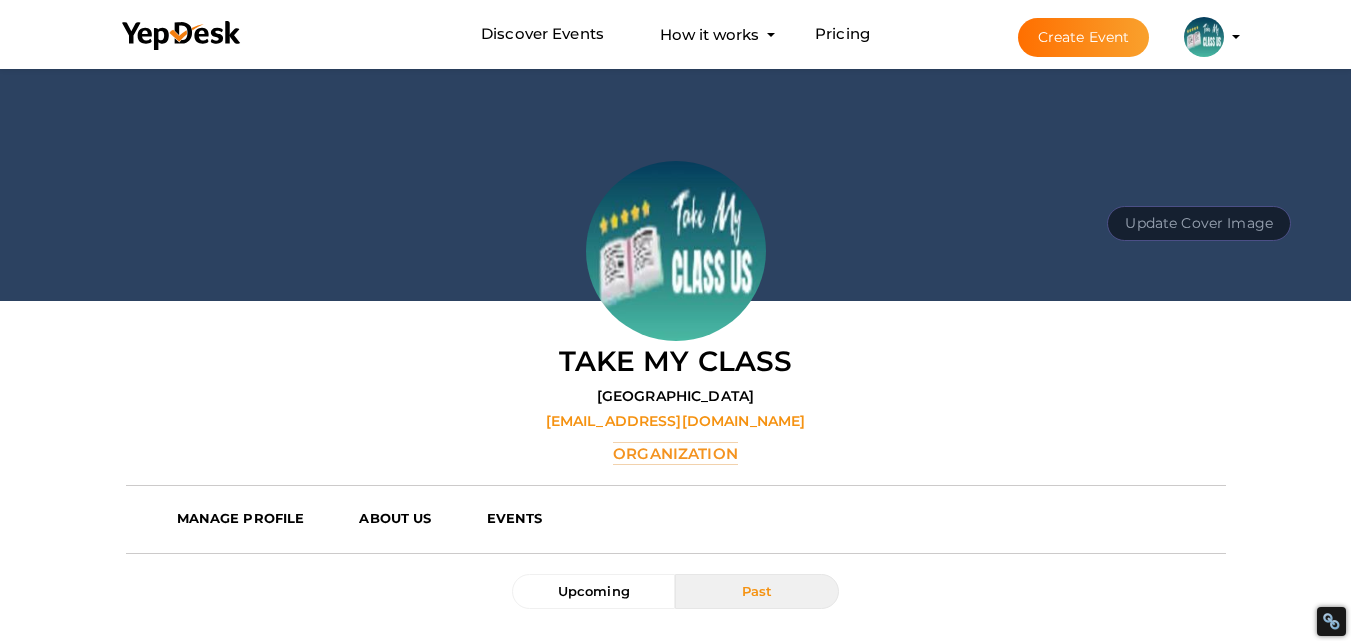 scroll, scrollTop: 161, scrollLeft: 0, axis: vertical 